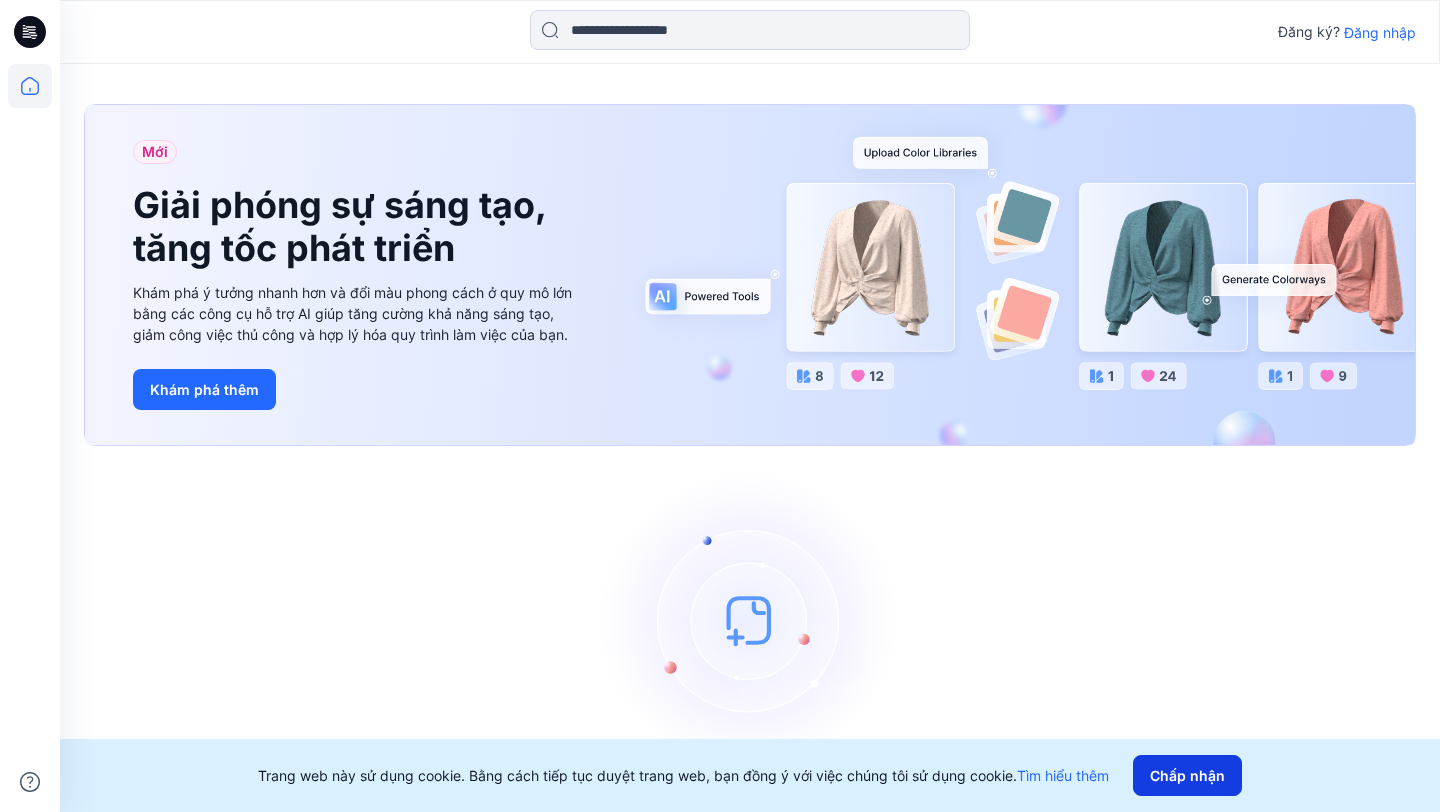 scroll, scrollTop: 42, scrollLeft: 0, axis: vertical 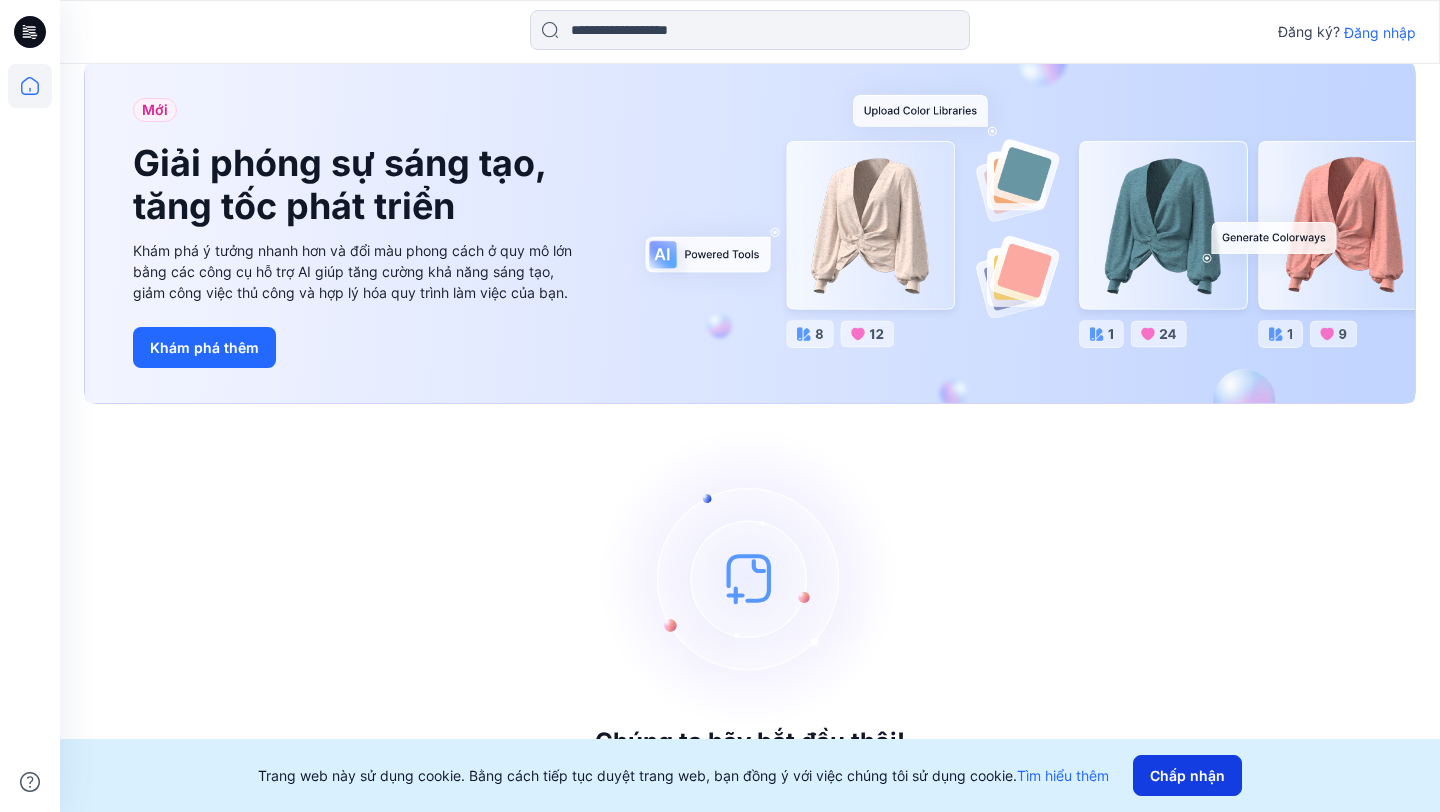 click on "Chấp nhận" at bounding box center (1187, 775) 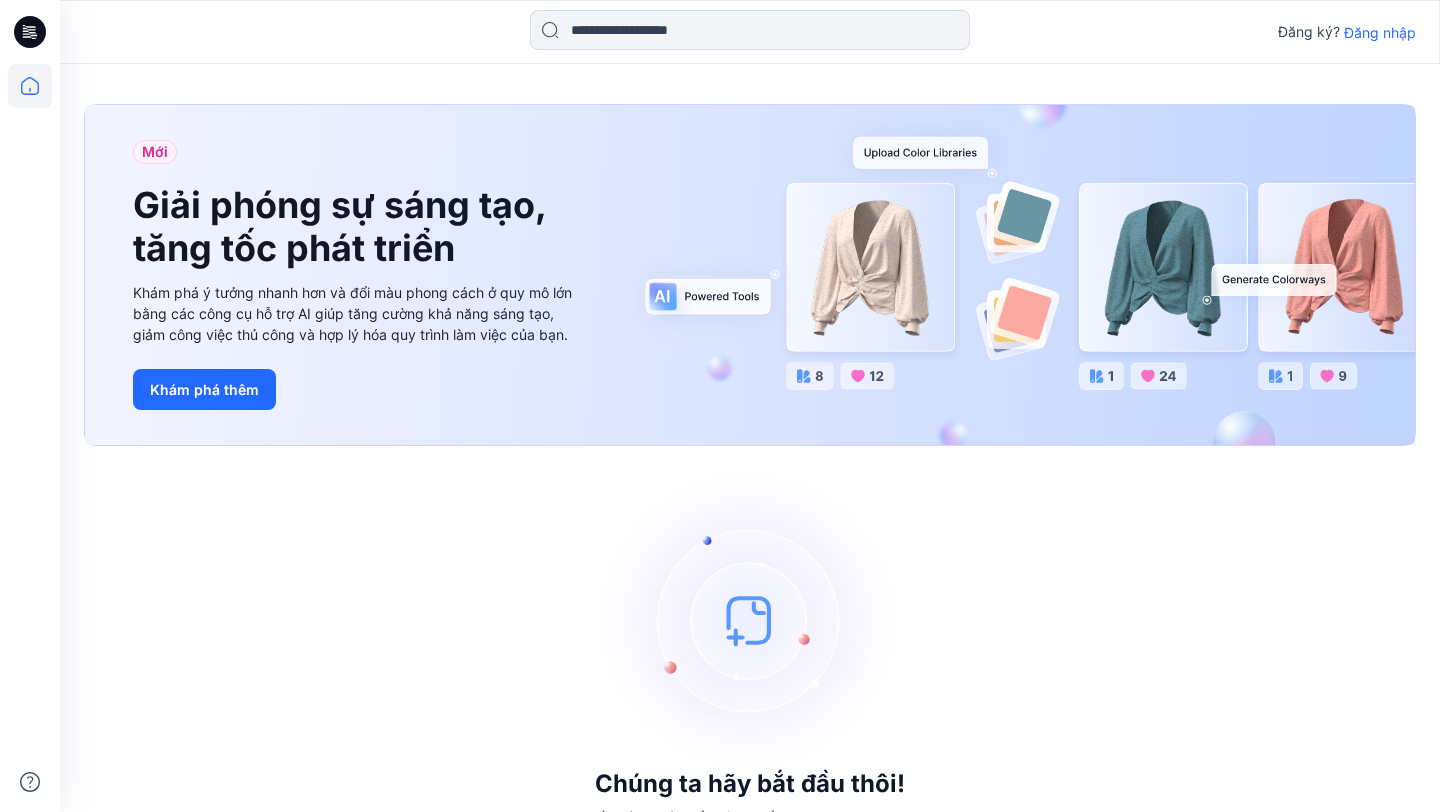 scroll, scrollTop: 42, scrollLeft: 0, axis: vertical 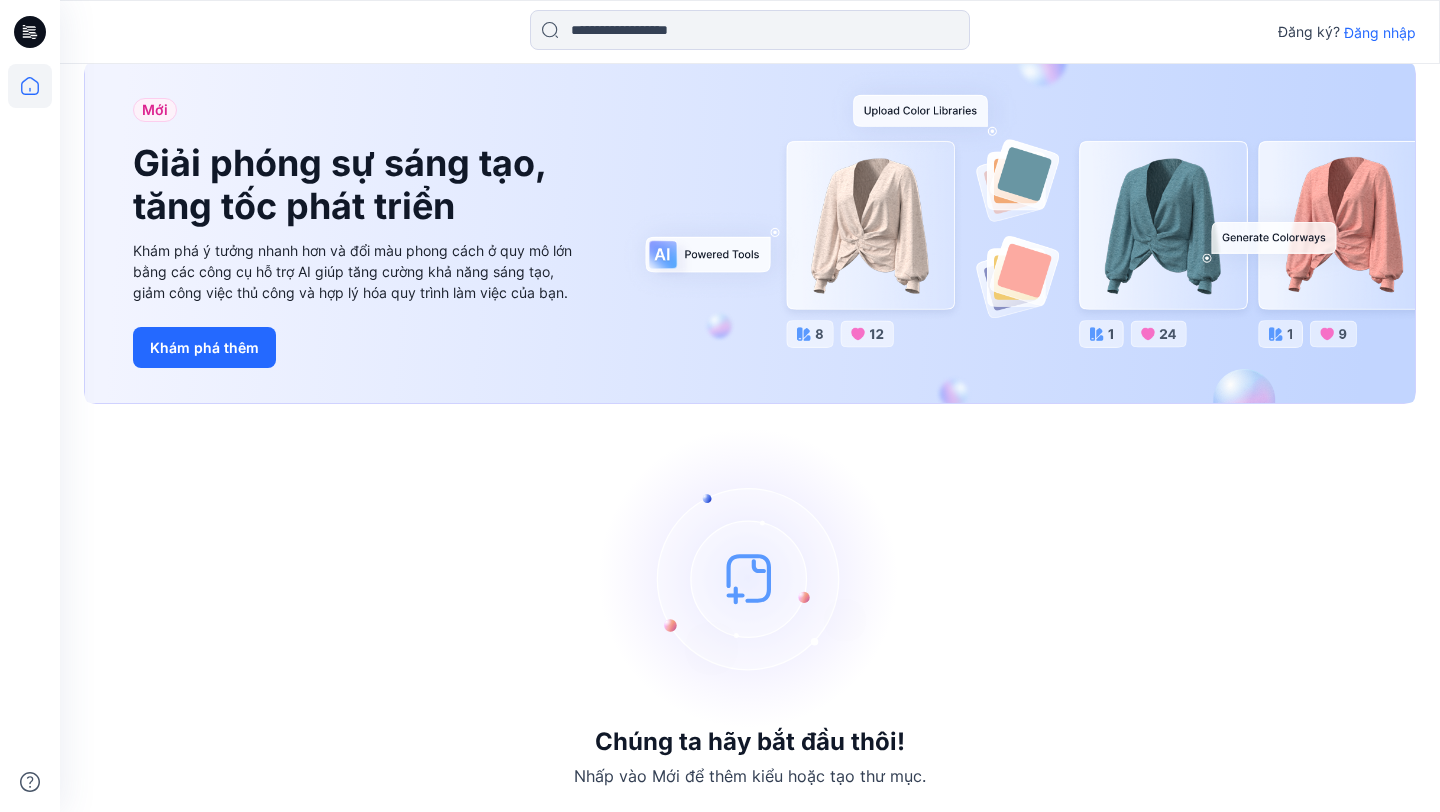 click on "Đăng nhập" at bounding box center (1380, 32) 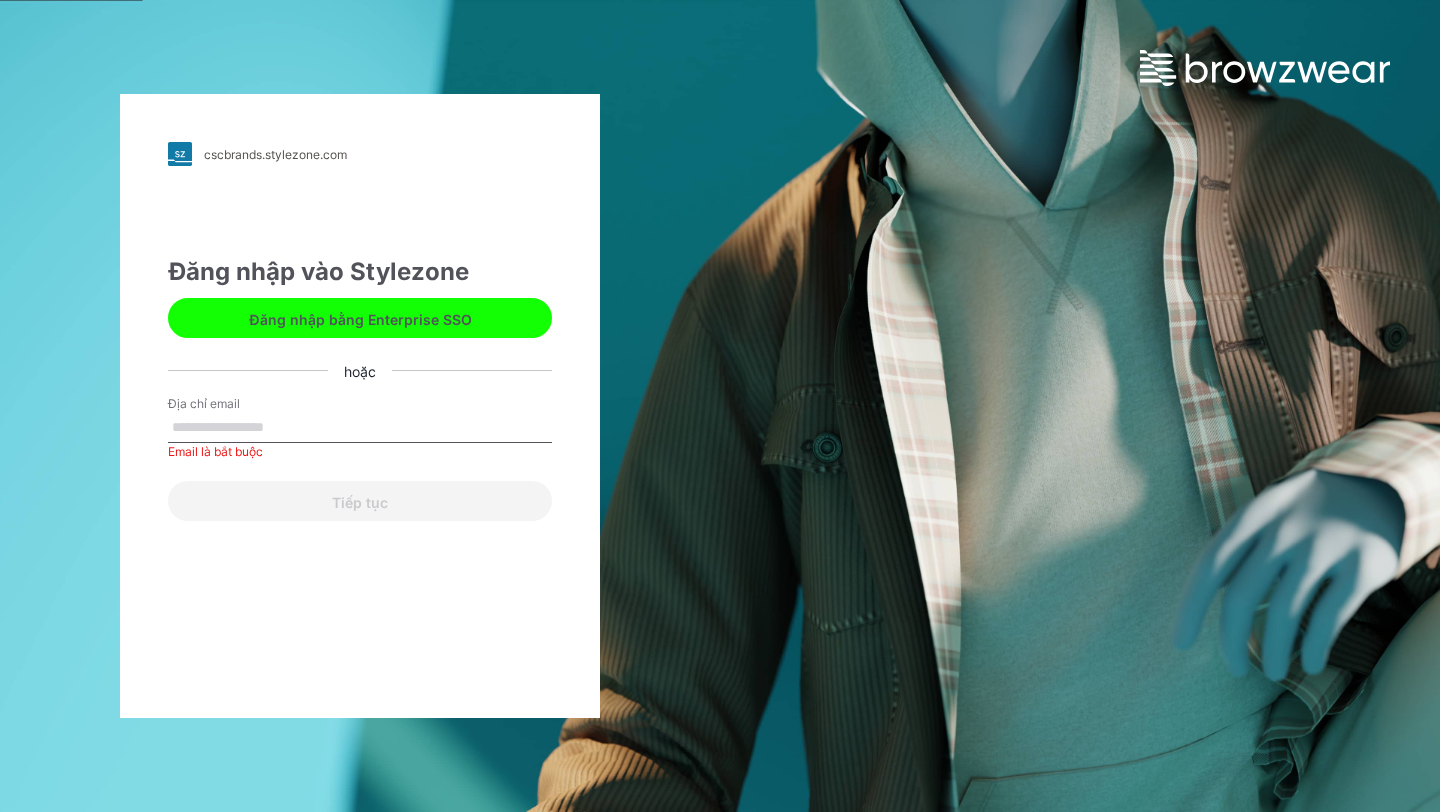 paste on "**********" 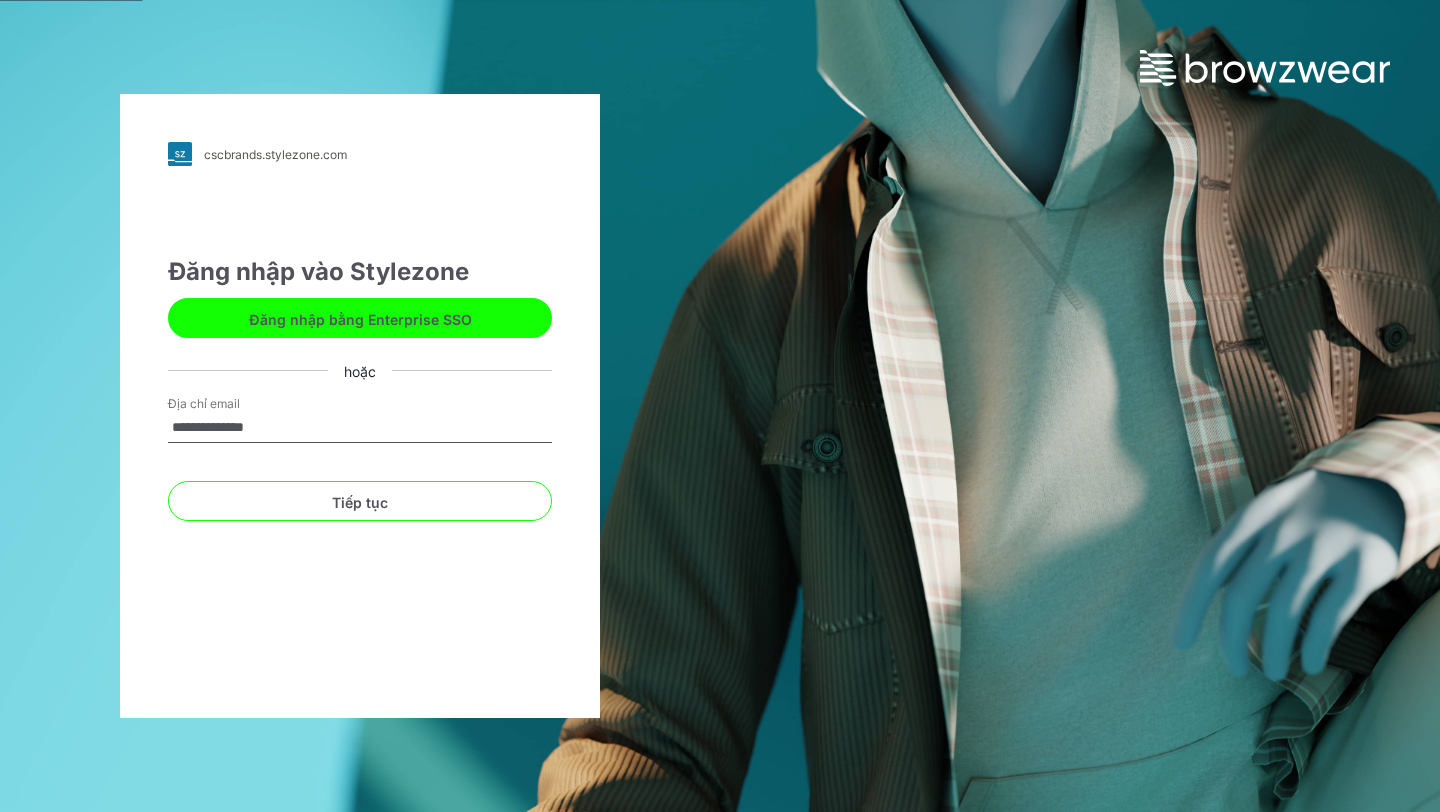 click on "**********" at bounding box center [360, 428] 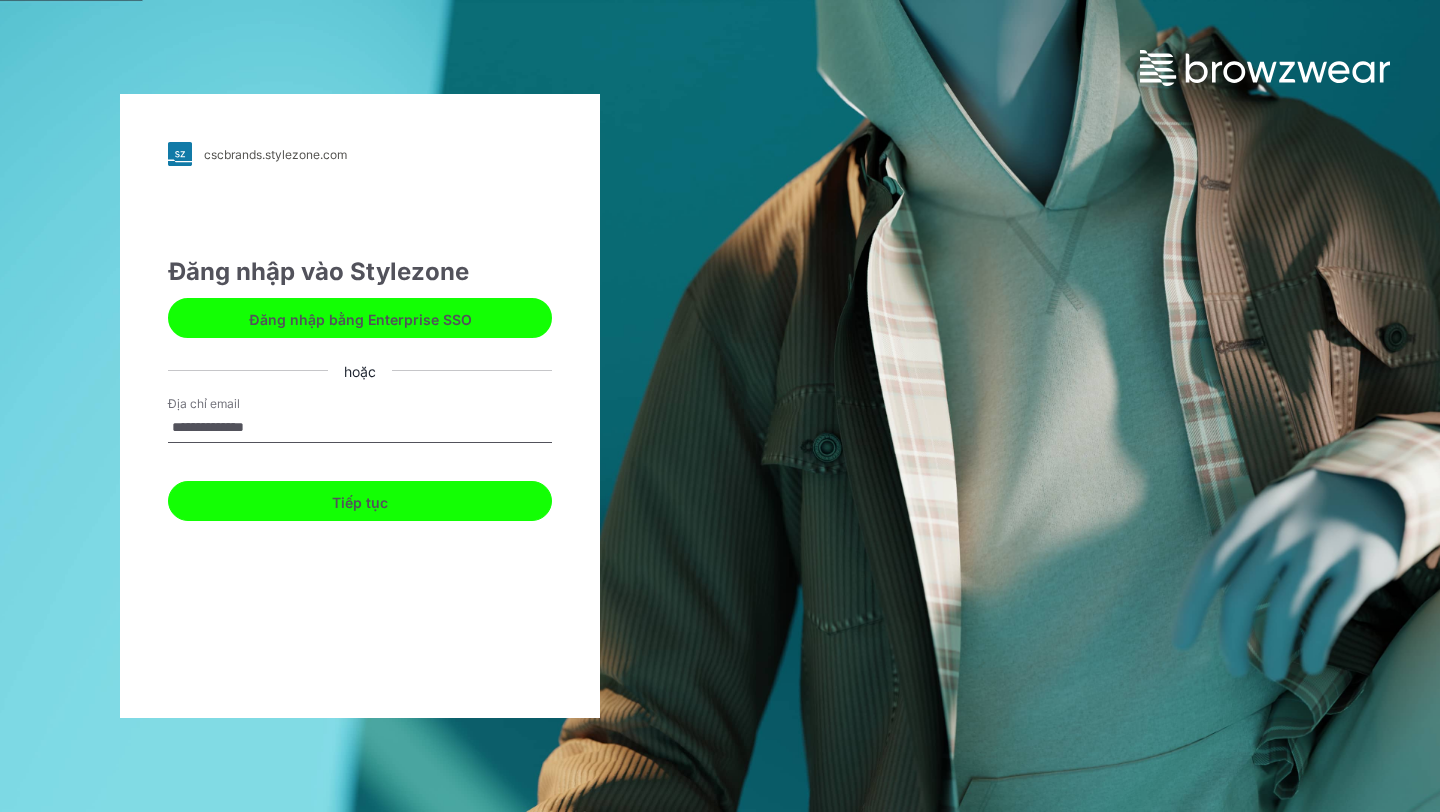 click on "Tiếp tục" at bounding box center [360, 501] 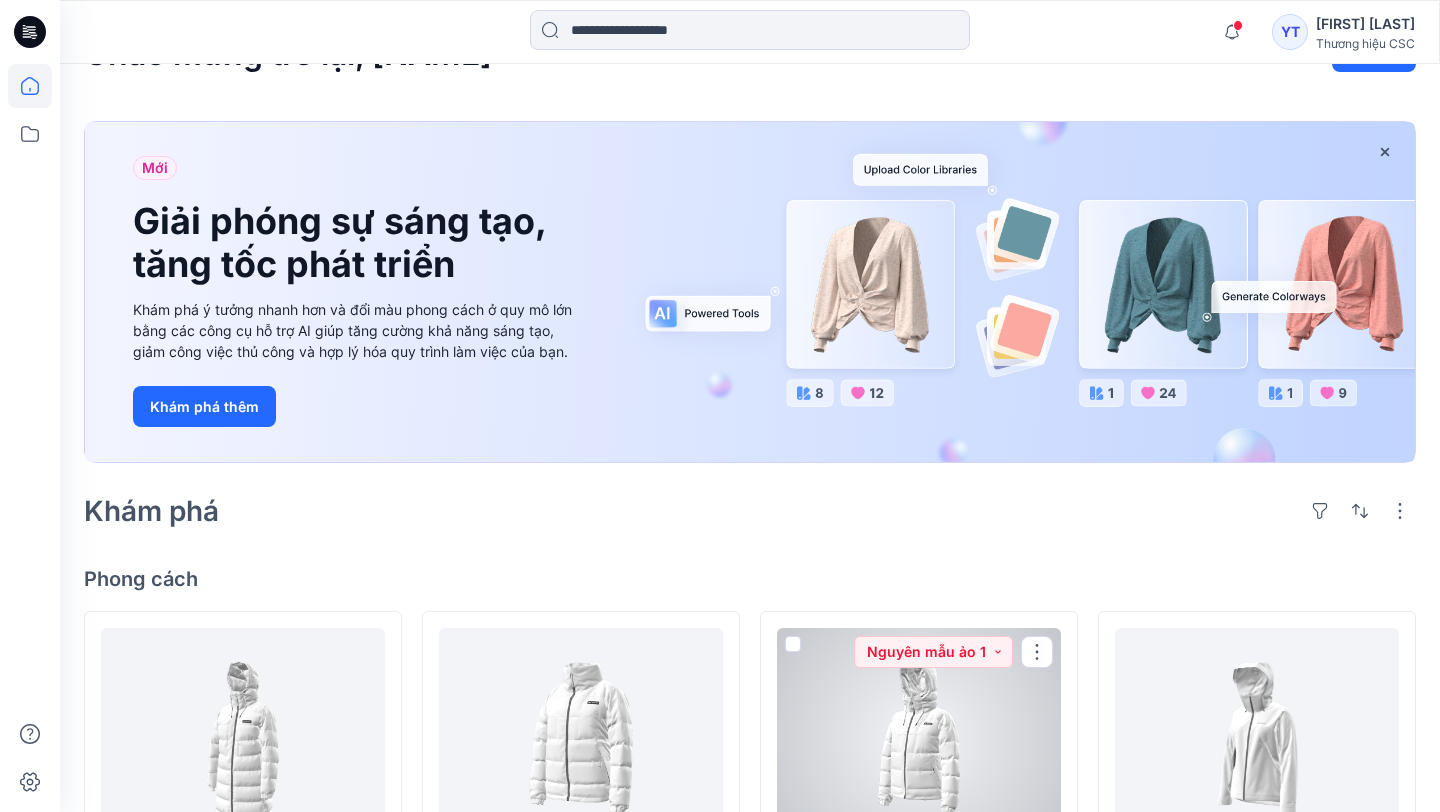 scroll, scrollTop: 0, scrollLeft: 0, axis: both 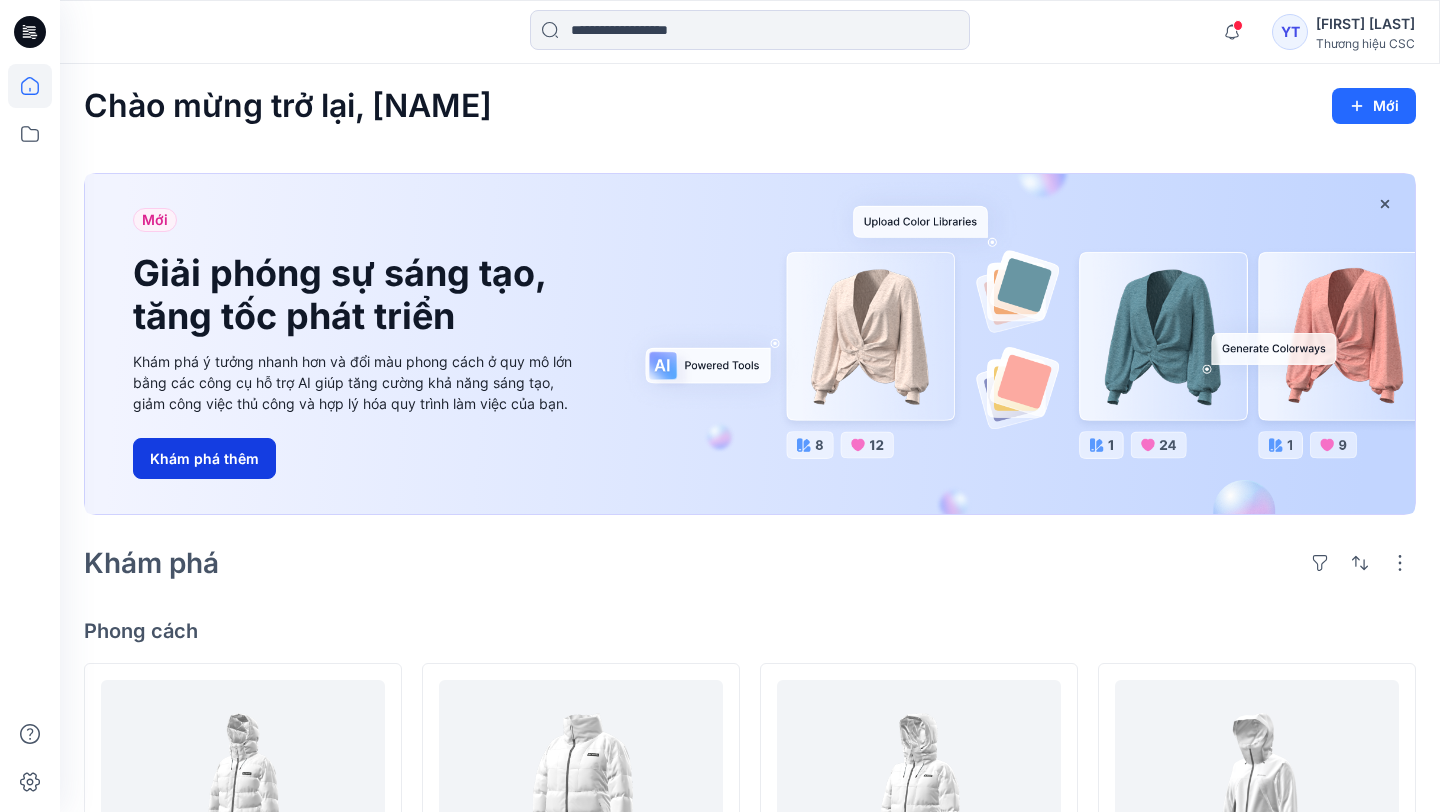 click on "Khám phá thêm" at bounding box center [204, 458] 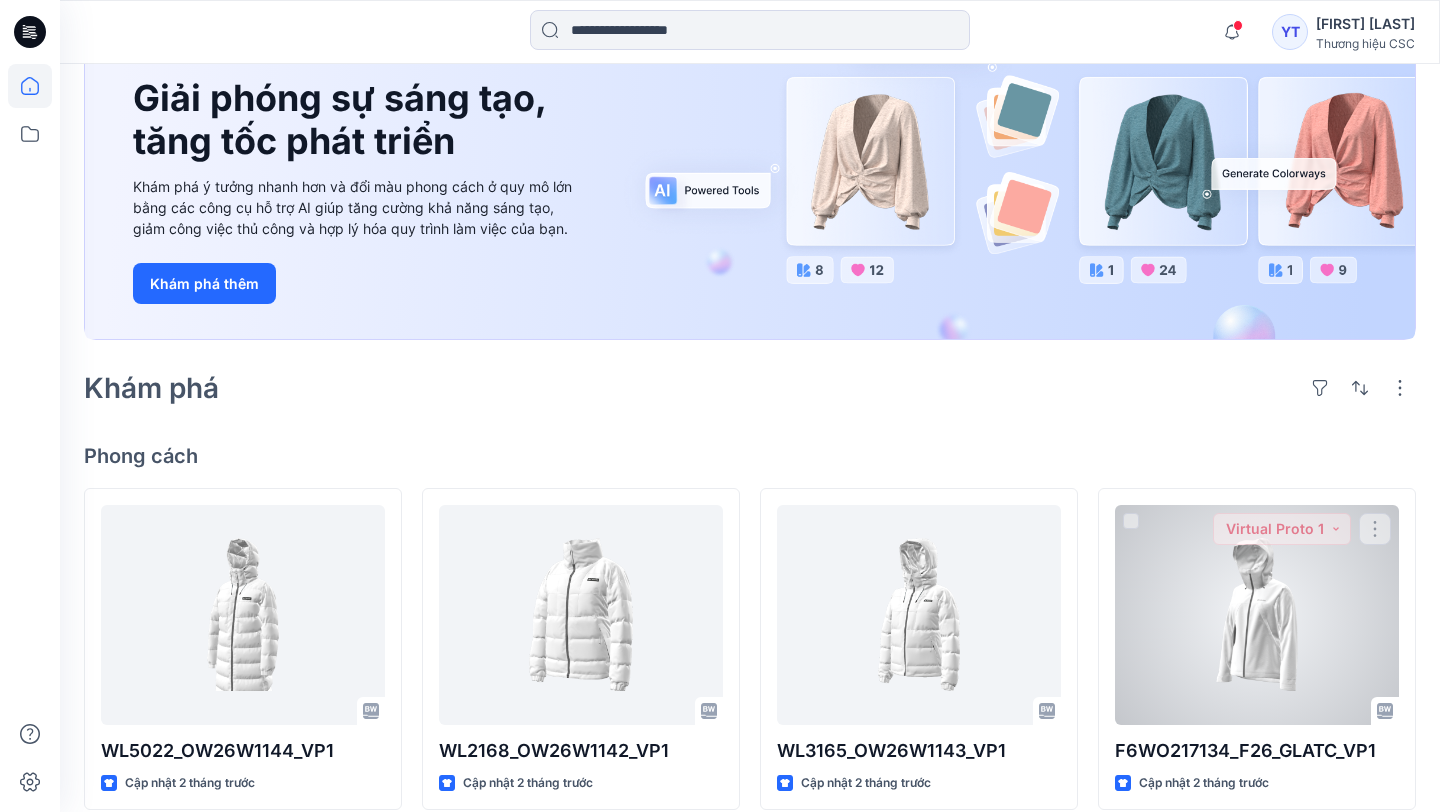 scroll, scrollTop: 0, scrollLeft: 0, axis: both 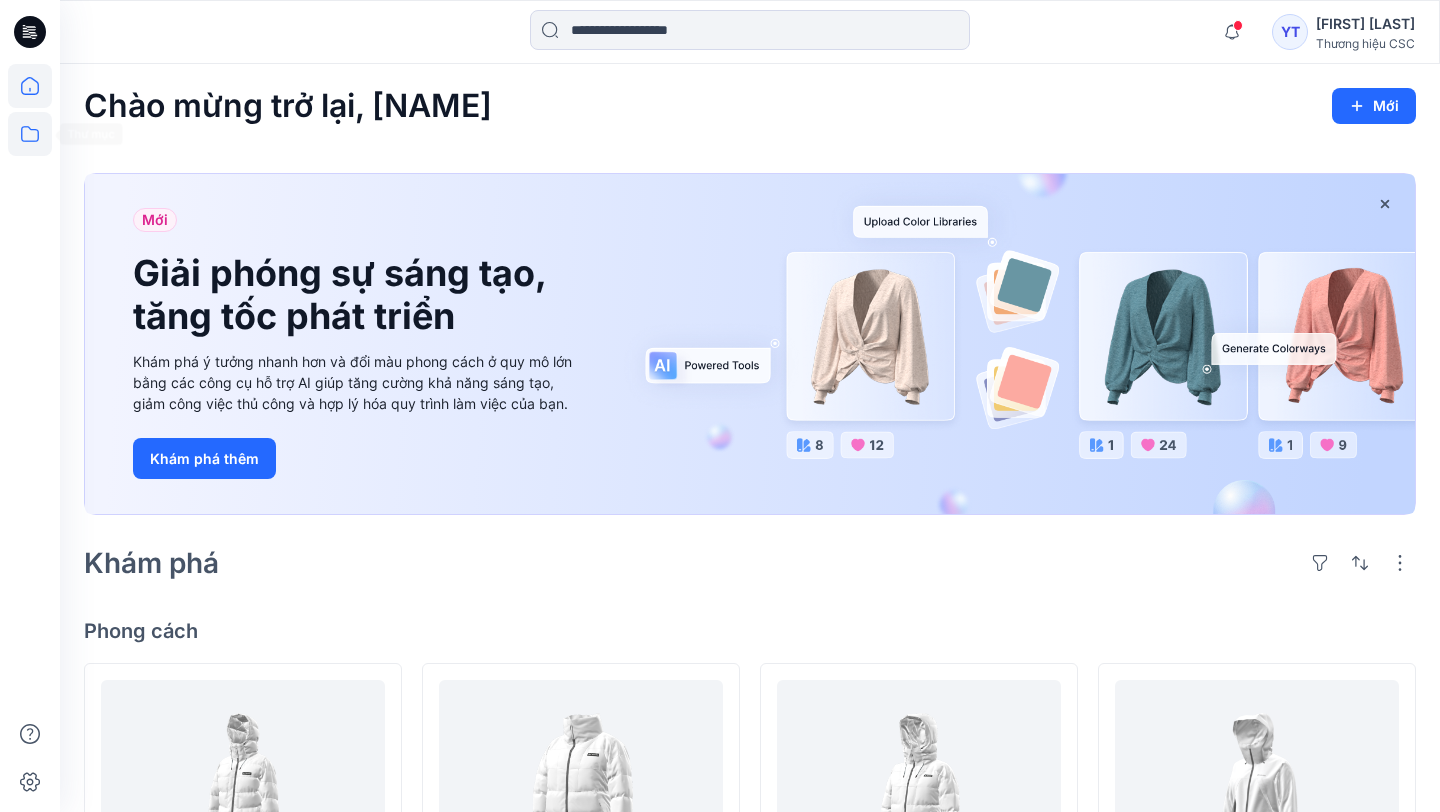 click 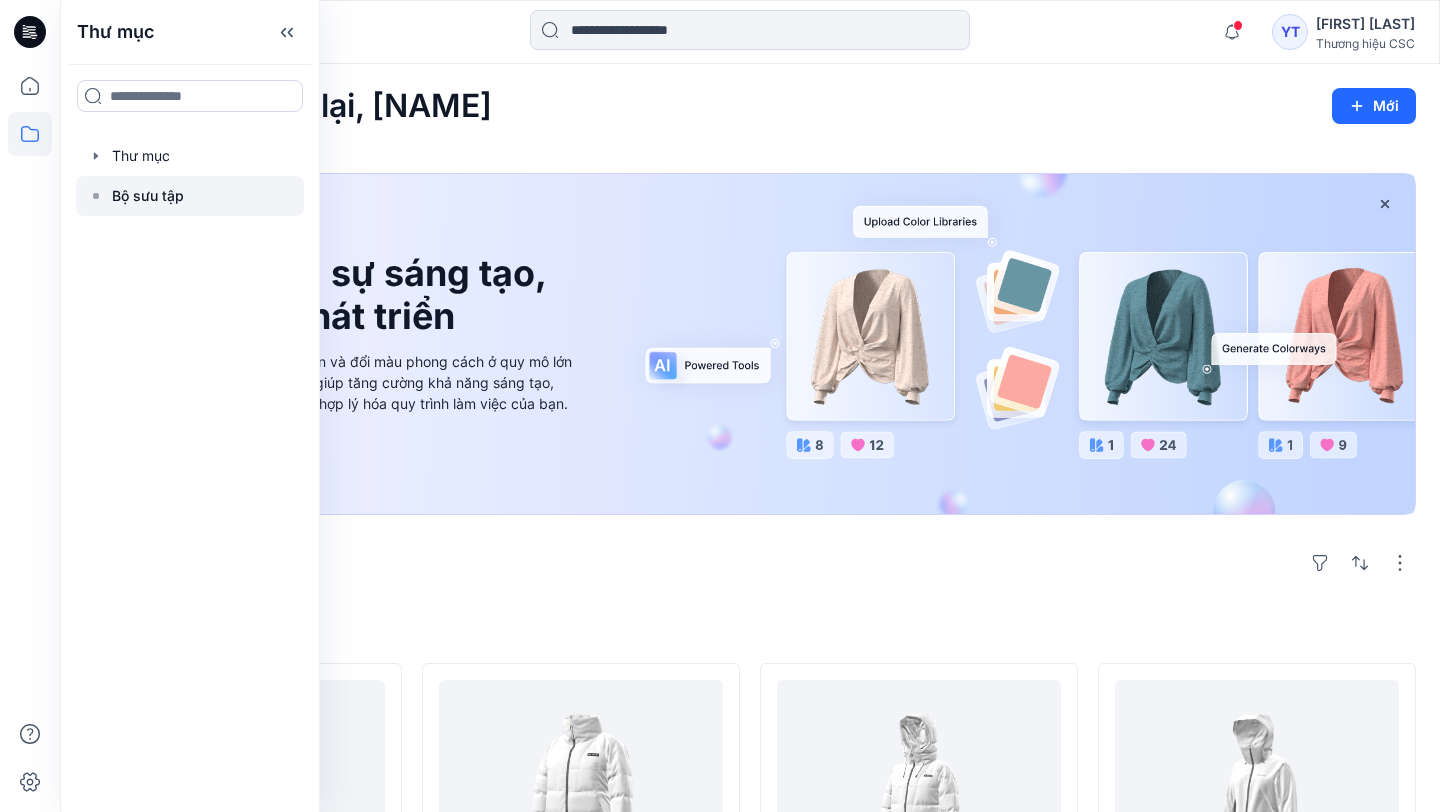 click on "Bộ sưu tập" at bounding box center [148, 195] 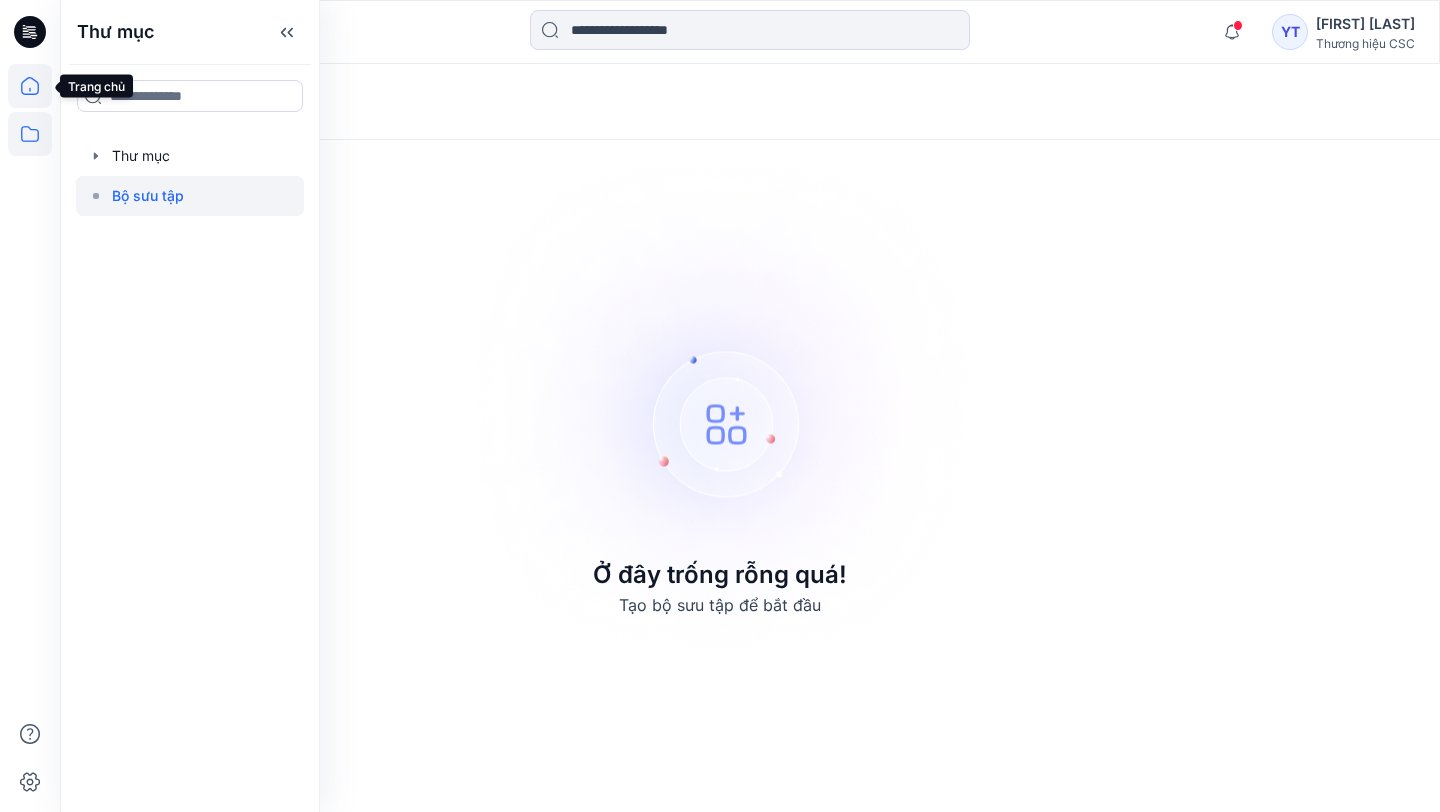 click 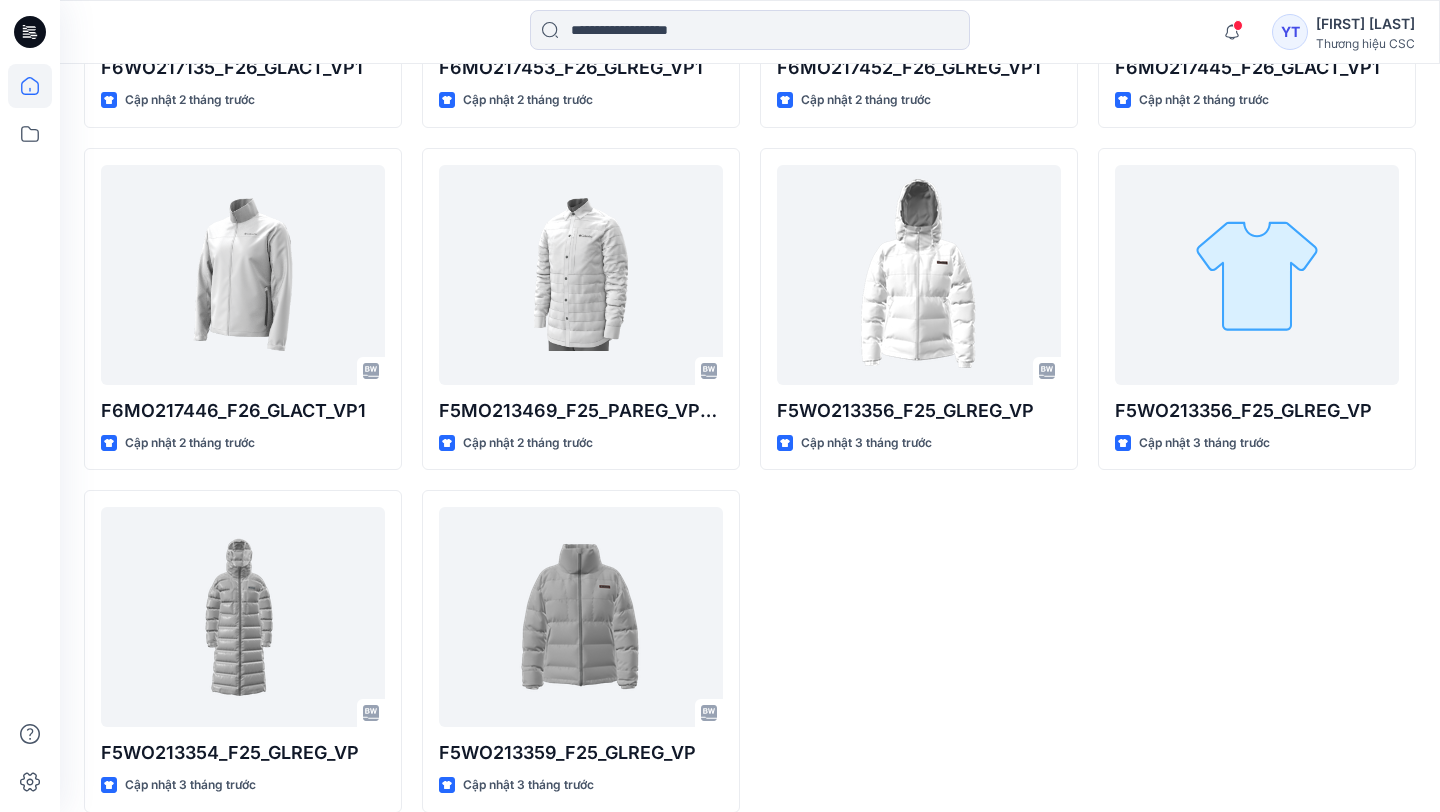scroll, scrollTop: 1225, scrollLeft: 0, axis: vertical 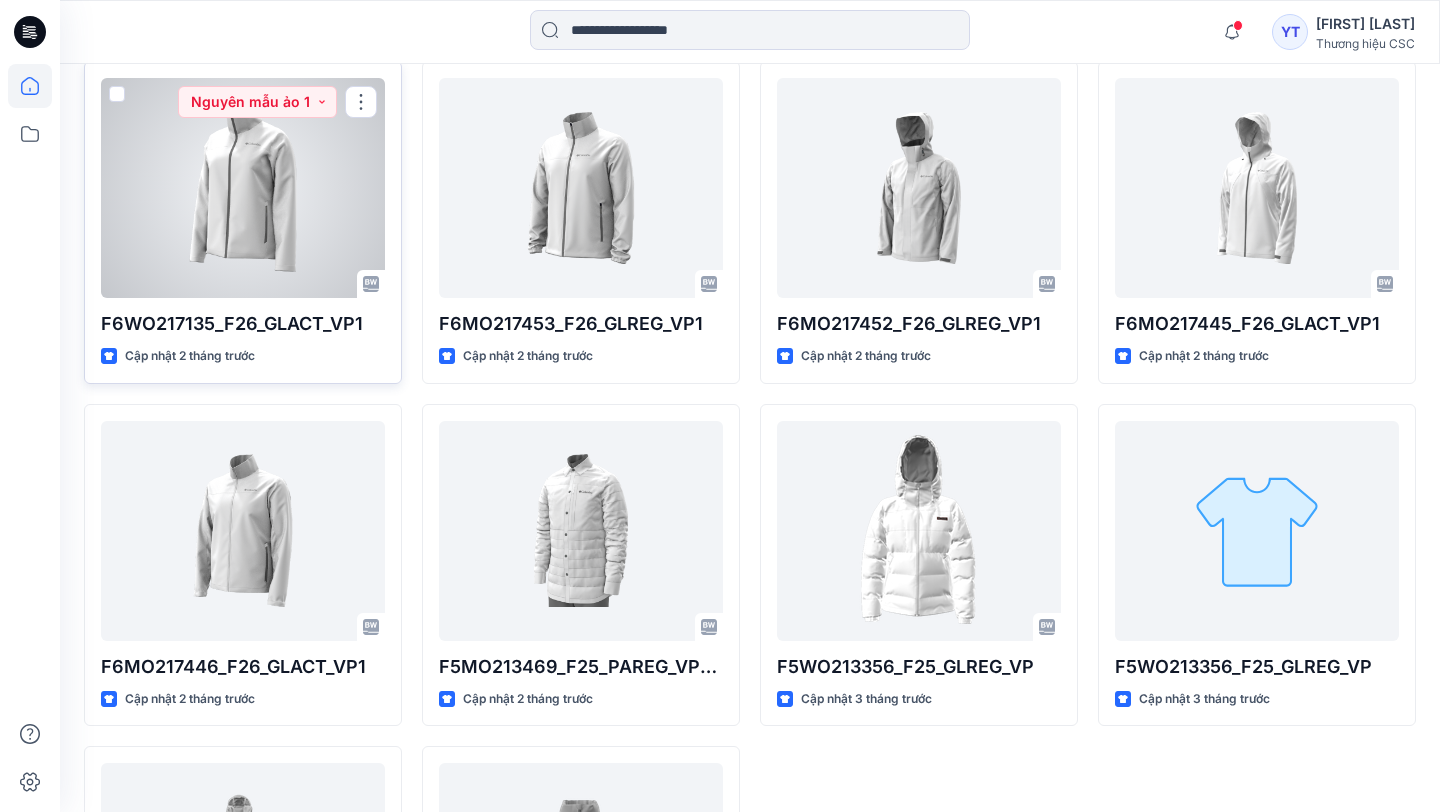 click at bounding box center [243, 188] 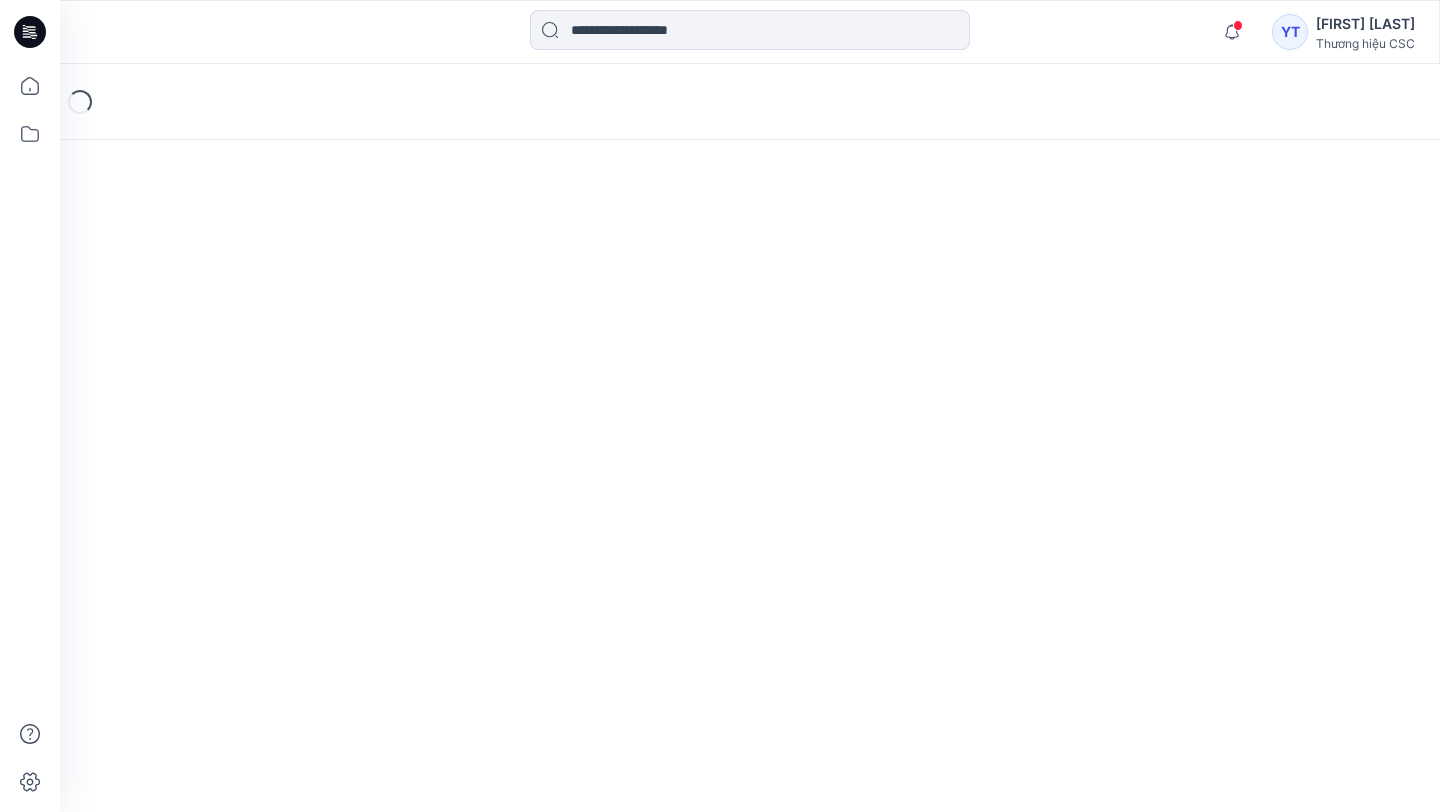scroll, scrollTop: 0, scrollLeft: 0, axis: both 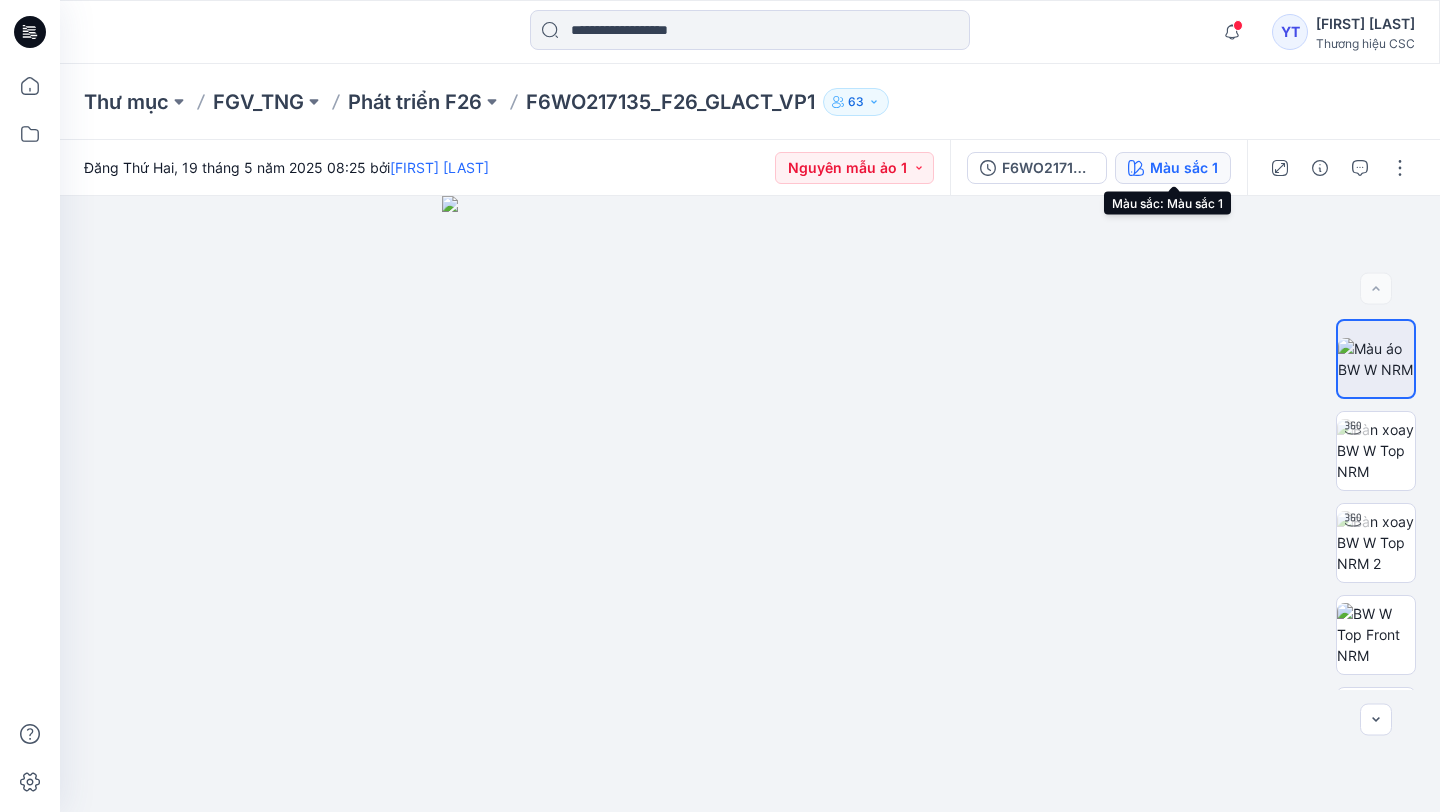 click on "Màu sắc 1" at bounding box center (1184, 168) 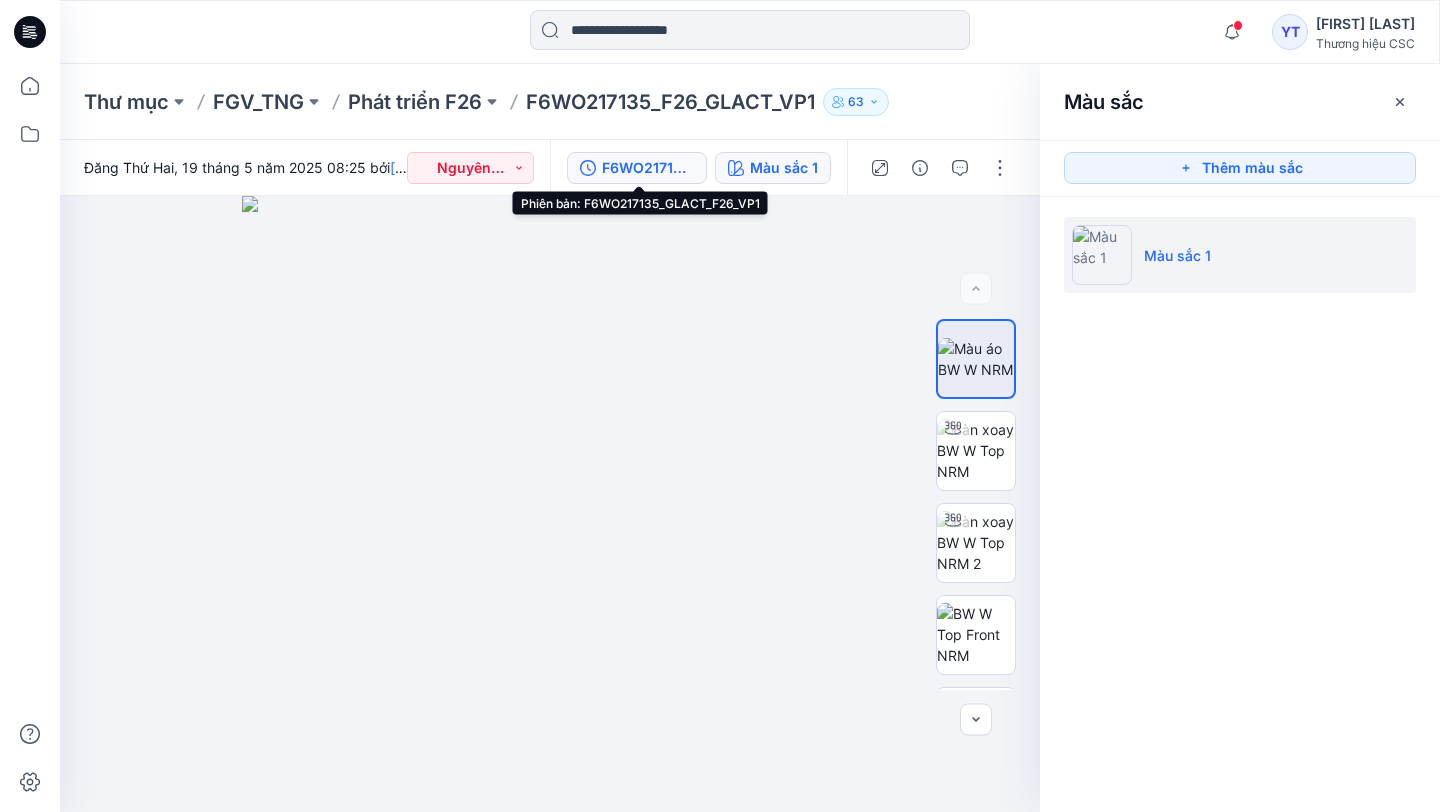 click on "F6WO217135_GLACT_F26_VP1" at bounding box center [703, 167] 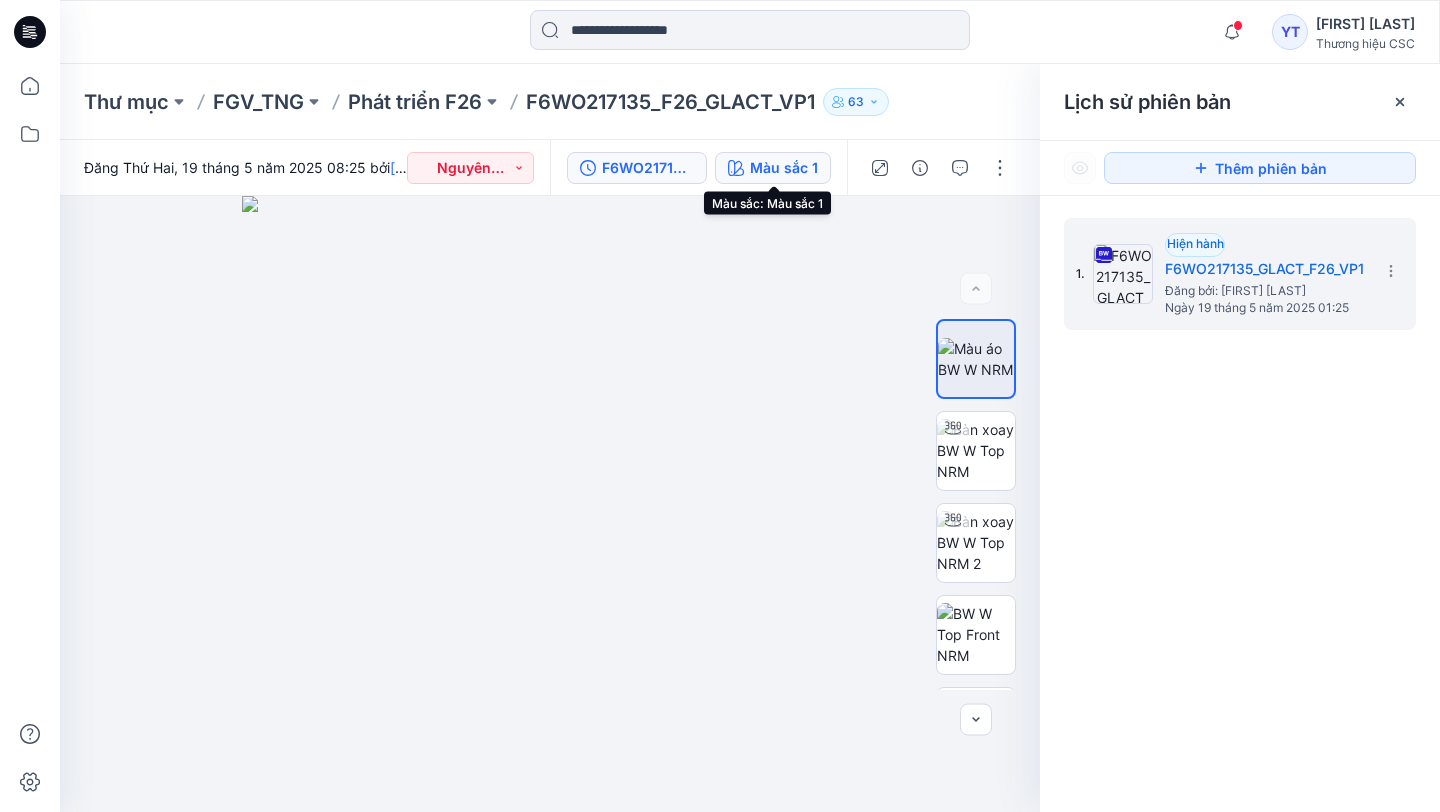 click on "Màu sắc 1" at bounding box center (784, 167) 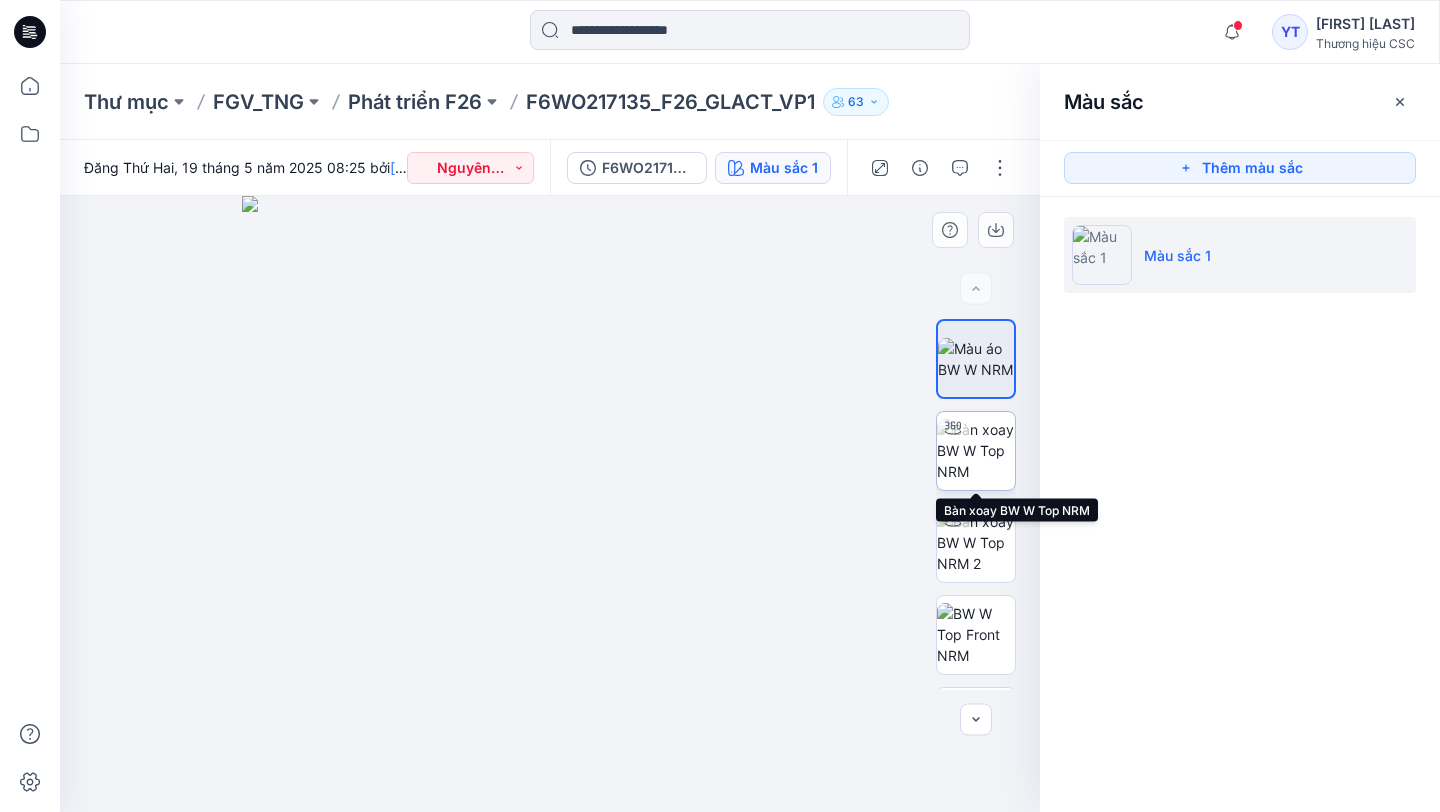 click at bounding box center [976, 450] 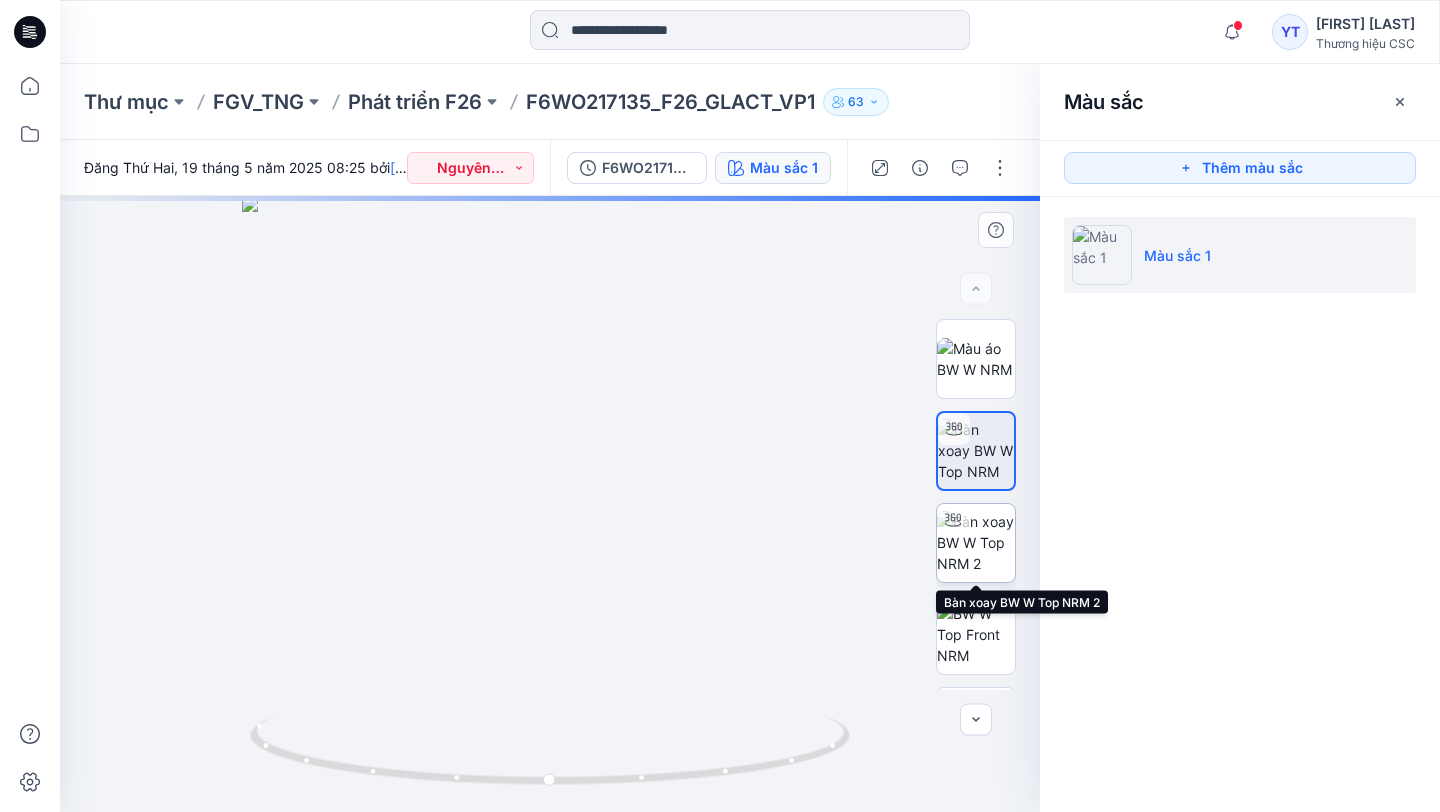 click at bounding box center (976, 542) 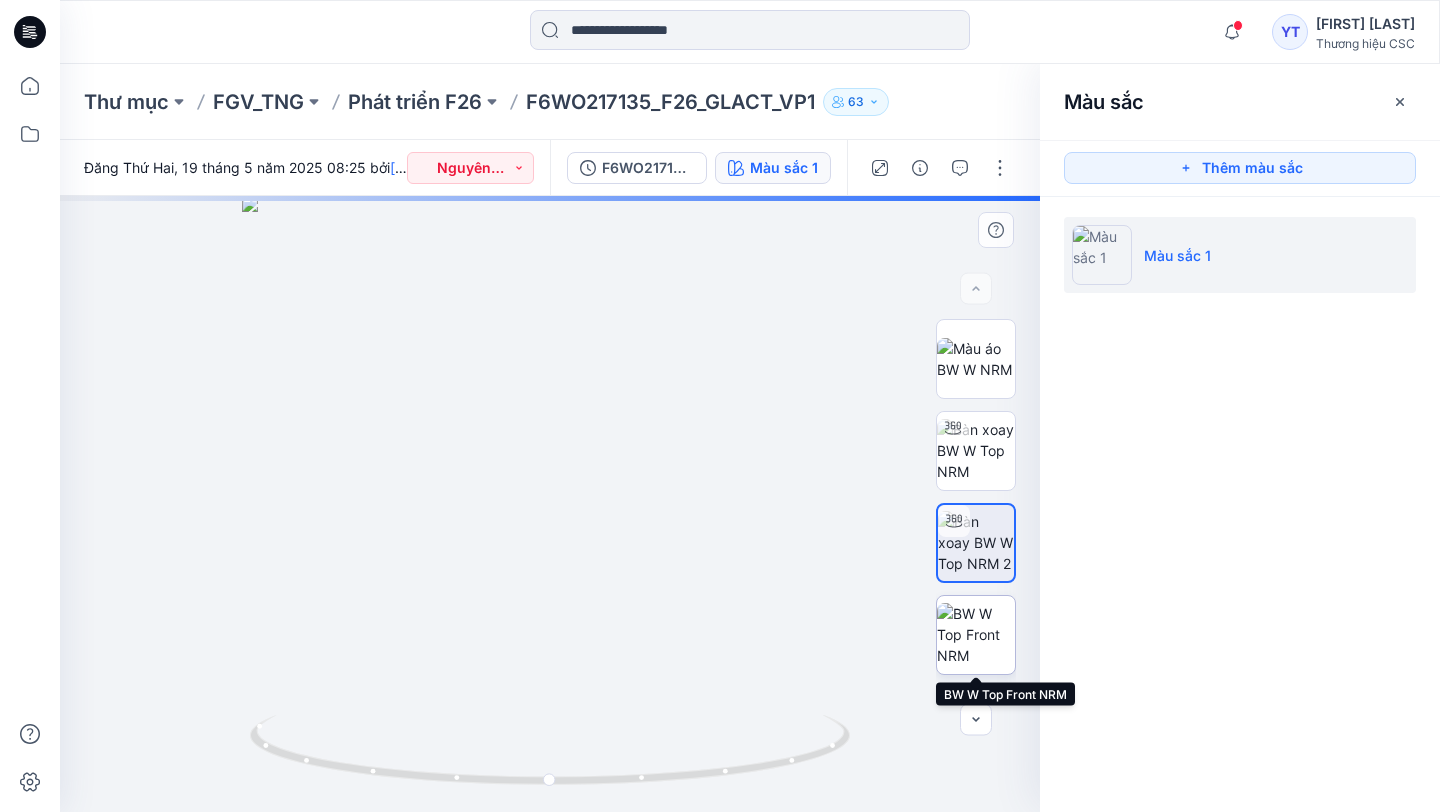 click at bounding box center [976, 634] 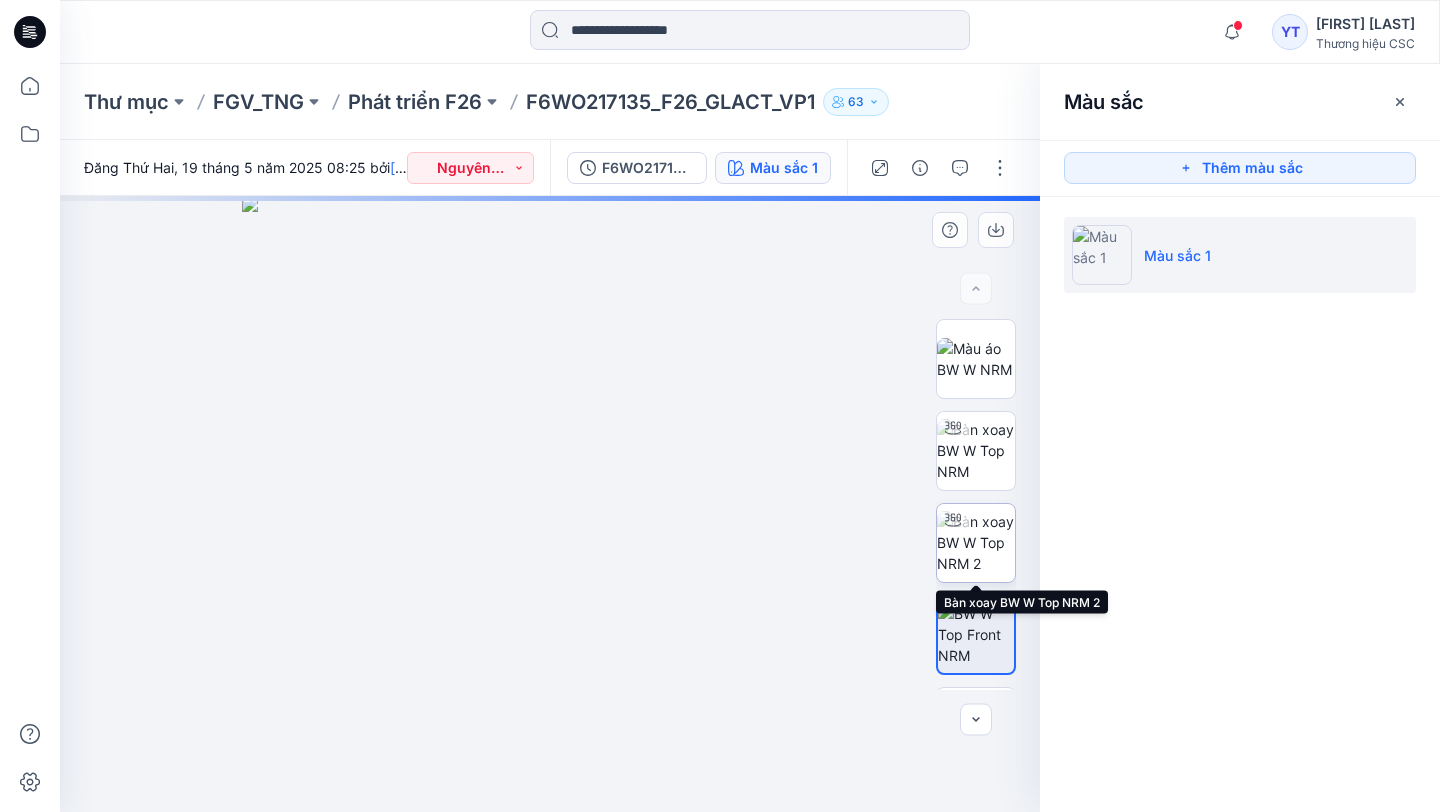 click at bounding box center (976, 542) 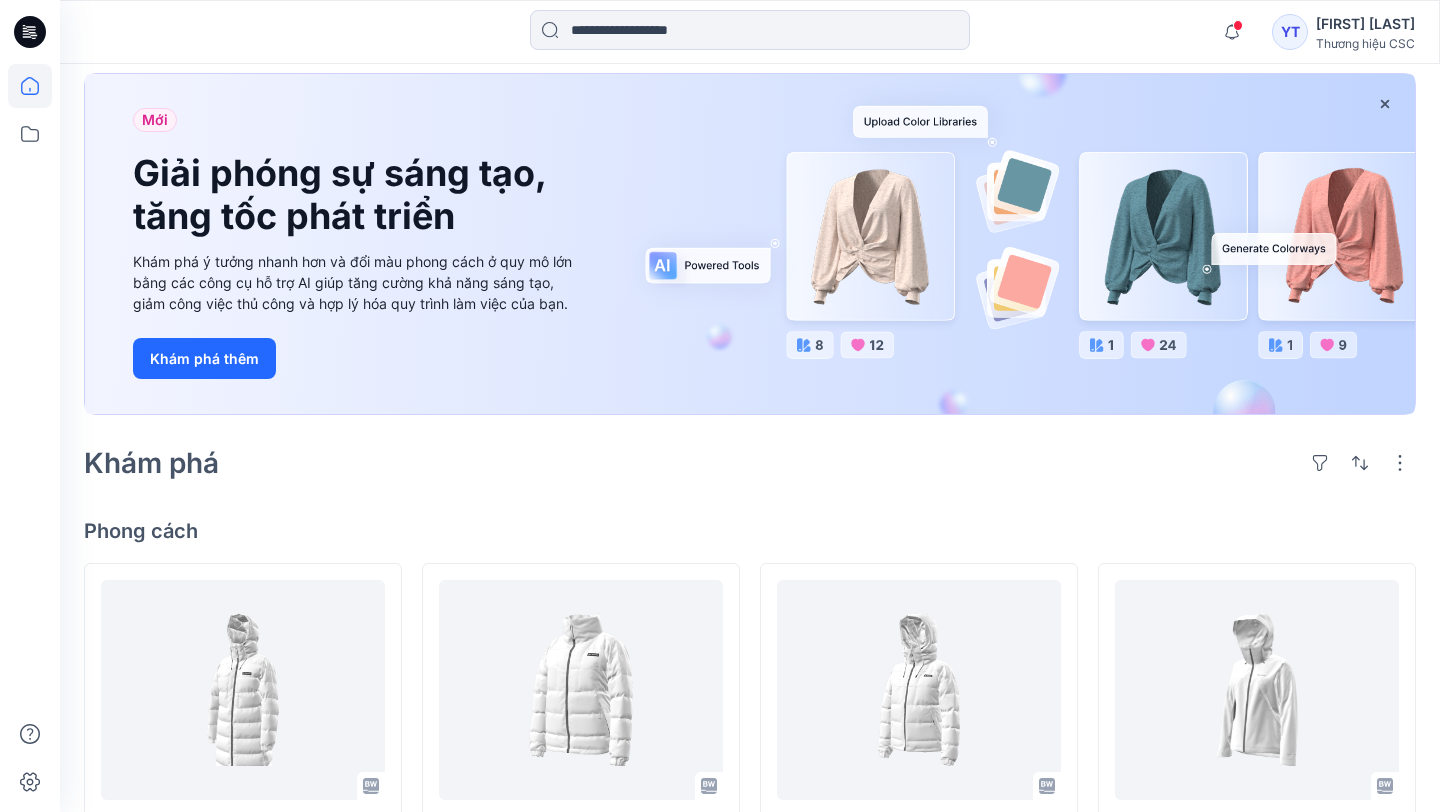 scroll, scrollTop: 0, scrollLeft: 0, axis: both 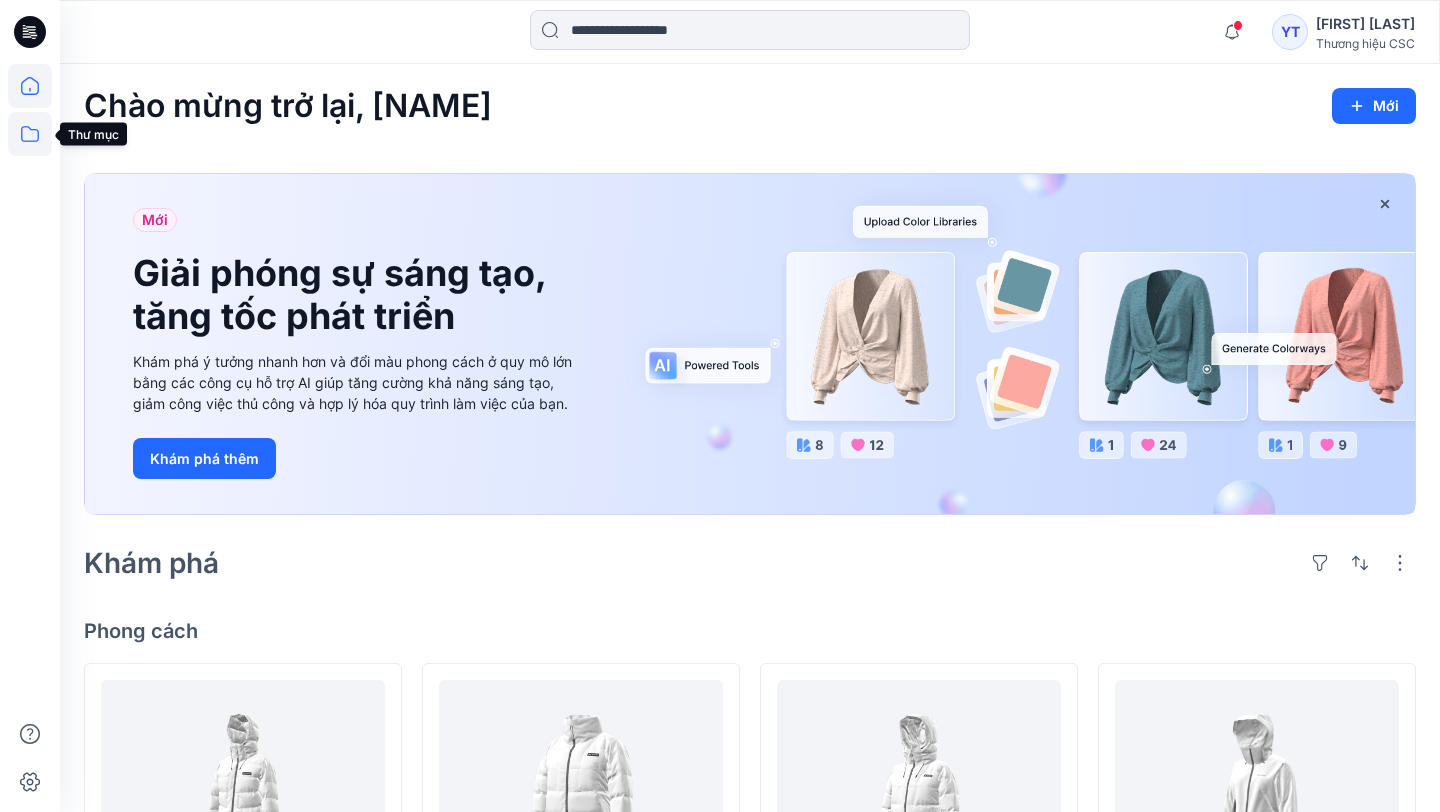 click 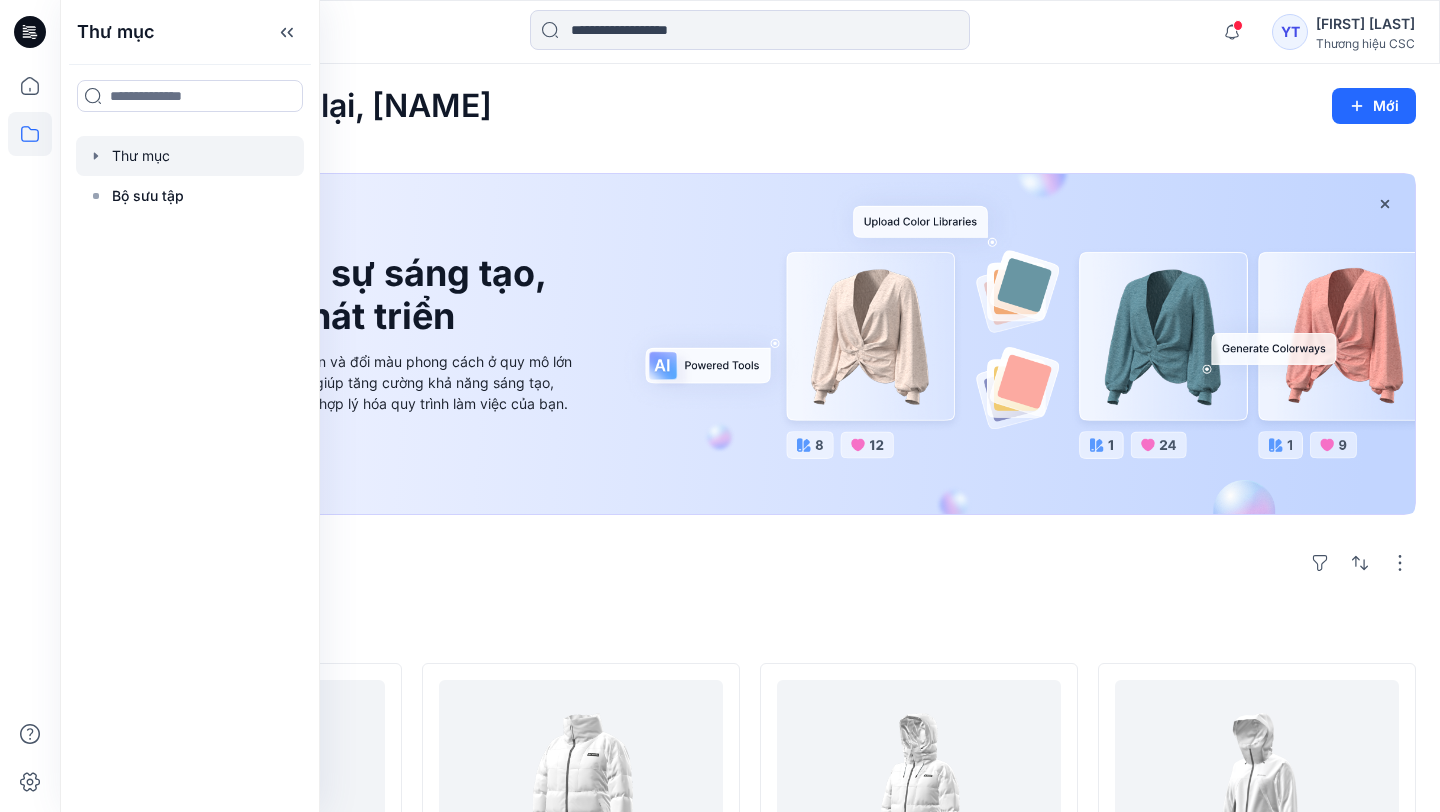 click at bounding box center [190, 156] 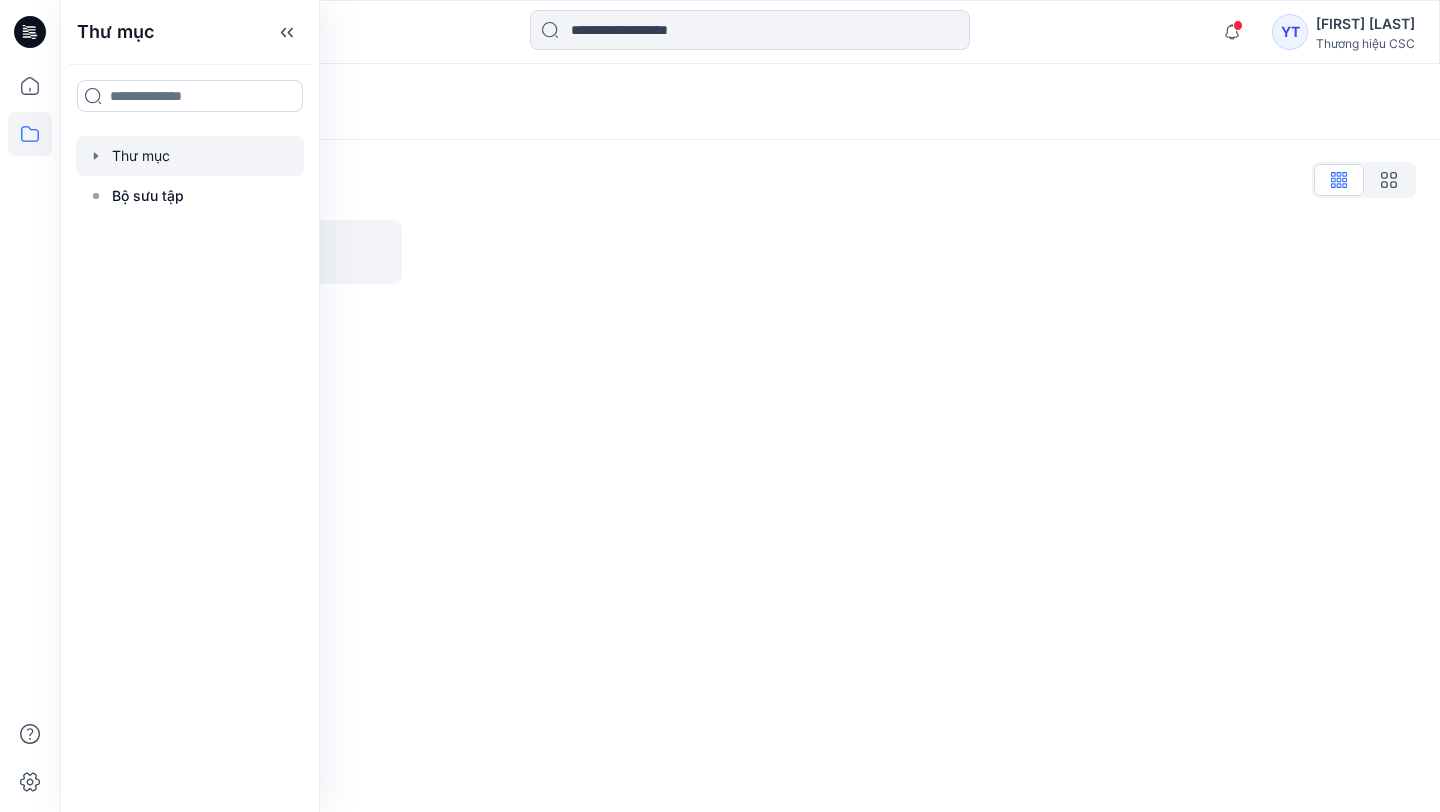 click on "Thư mục Danh sách thư mục FGV_TNG" at bounding box center (750, 438) 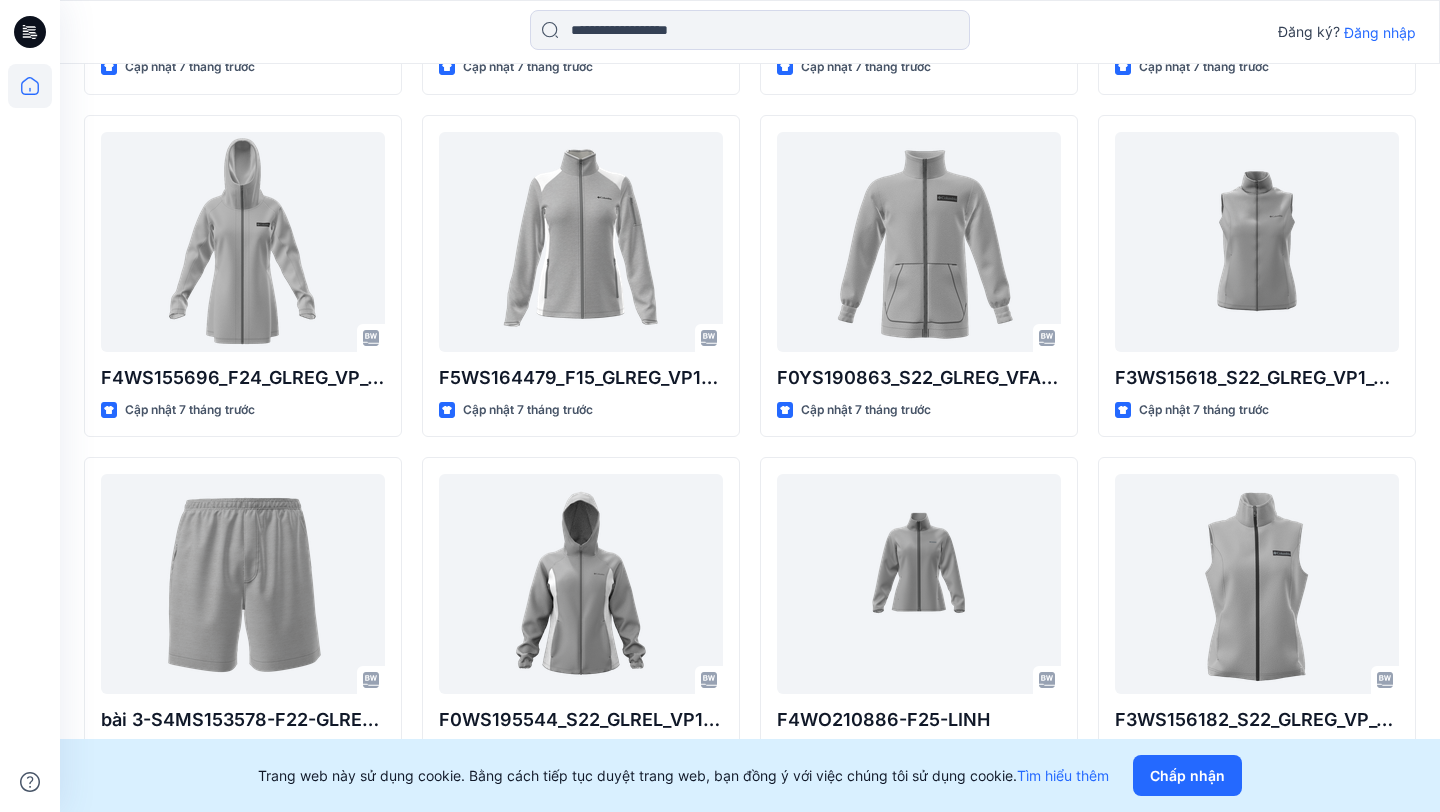 scroll, scrollTop: 2179, scrollLeft: 0, axis: vertical 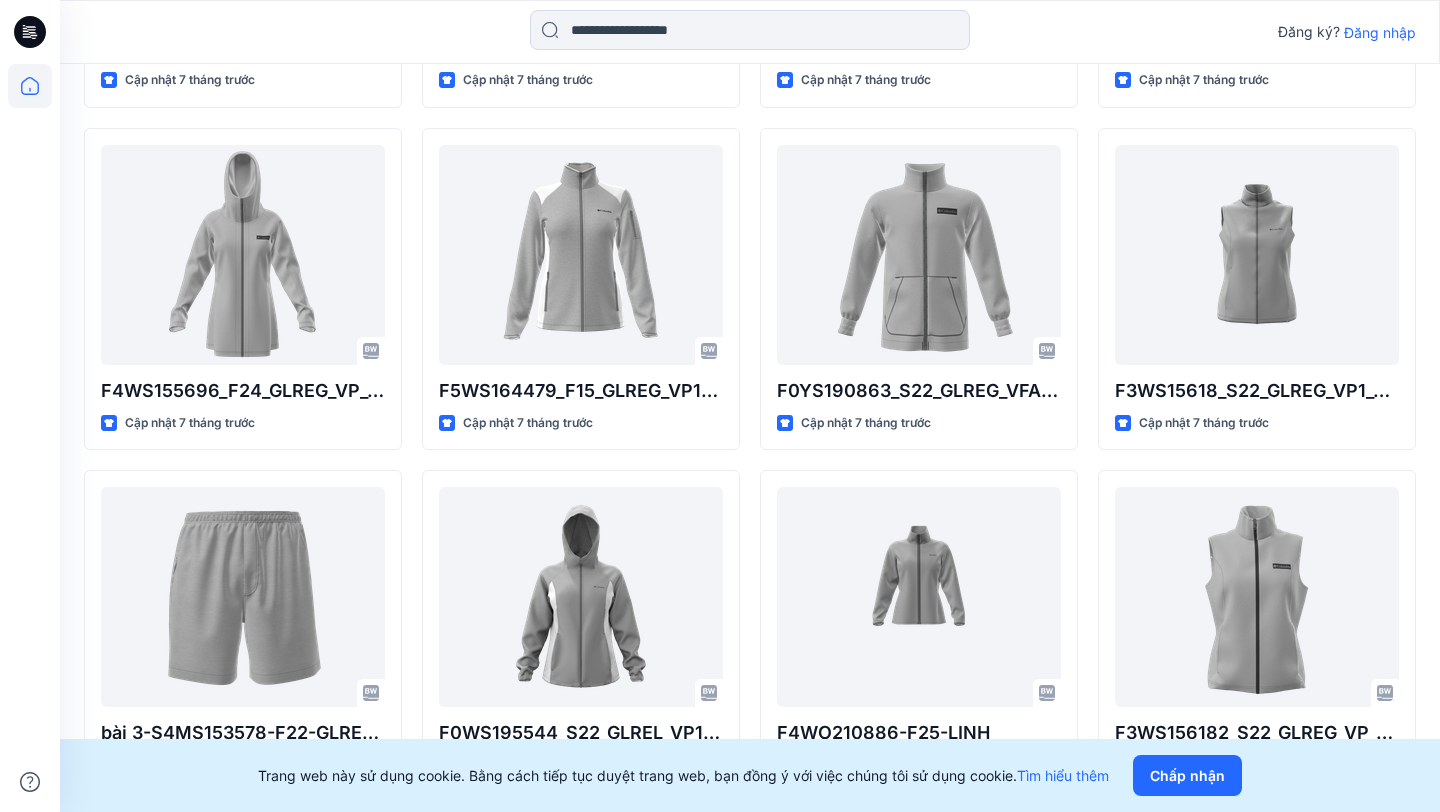 click on "XL5433_L24L7302_VP1 Cập nhật 3 tháng trước F5YO162485_F22_GLREG_VP_VĂN [NAME] Cập nhật 7 tháng trước F5WO213360_F25_GLREL_VP1_Dinh Cập nhật 7 tháng trước bài 1-F5WS164419_F15_GLREG_VP1_LAMTUAN Cập nhật 7 tháng trước F4MO213836 -F25- TRẦN MẠNH [NAME] Cập nhật 7 tháng trước F4WS155696_F24_GLREG_VP_VÂN [NAME] Cập nhật 7 tháng trước bài 3-S4MS153578-F22-GLREG-VP2-[NAME] Cập nhật 7 tháng trước M24B3109_S26_GLREG_VFA_UYÊN Cập nhật 7 tháng trước F0W037211_F24_GLREG_VP1_[NAME] Cập nhật 7 tháng trước F0WS191748_F20_GLREG_VFA_[NAME] Cập nhật 7 tháng trước F4MO210797-F25-[NAME] [NAME] Cập nhật 7 tháng trước bài 4-F0YS190863_S22_GLREG_VP1_LAMTUAN Cập nhật 7 tháng trước F5YO162460_F22_GLREG_VP_UYÊN Cập nhật 7 tháng trước F5YO162485_F22_GLREG_VP_VÂN [NAME] Cập nhật 7 tháng trước F2WS204090_F23_GLREL_VP1_[NAME] Cập nhật 7 tháng trước F4WO21085_F24_GLREL_VP1_[NAME] Cập nhật 7 tháng trước F4MO210797-F25-[NAME] [NAME]" at bounding box center [750, 974] 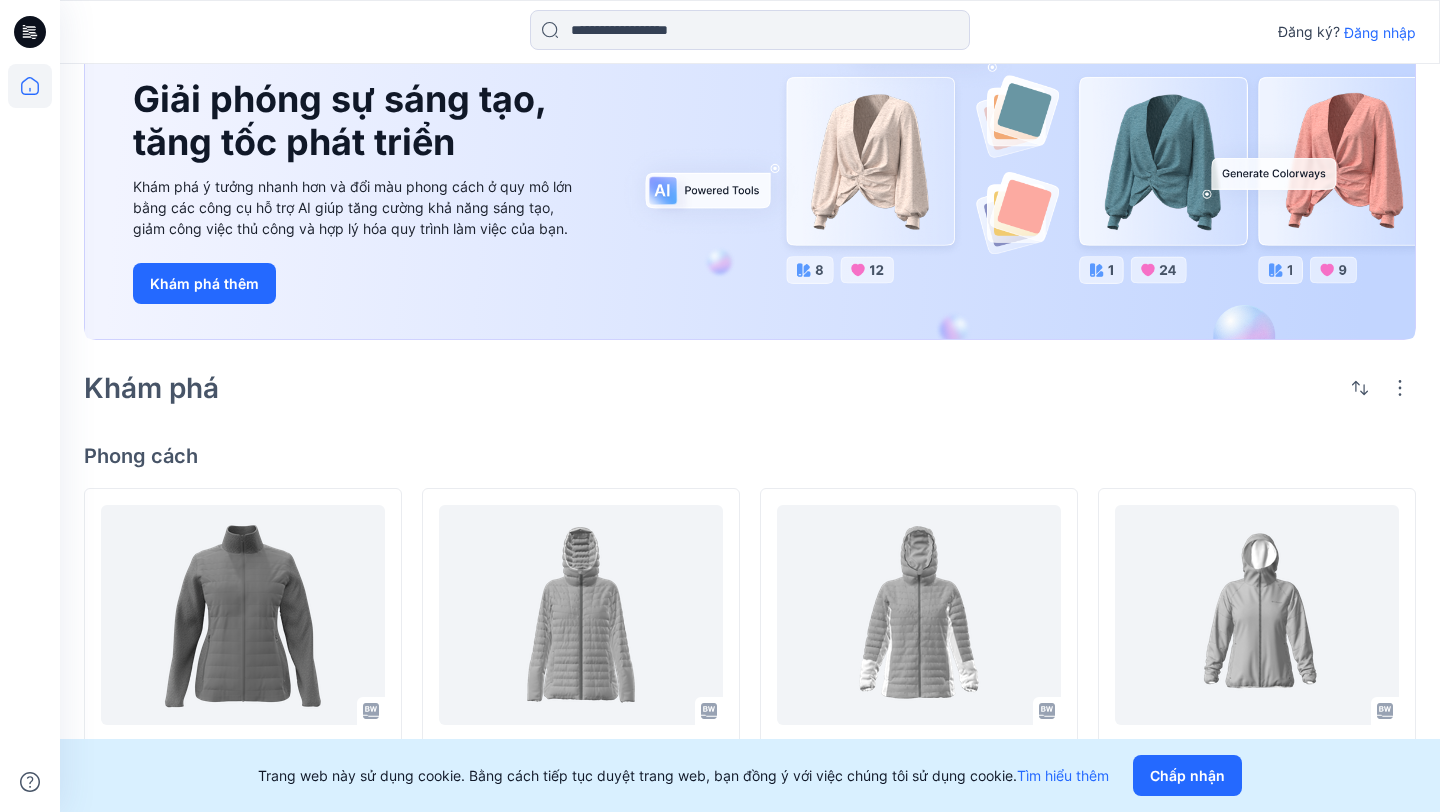 scroll, scrollTop: 0, scrollLeft: 0, axis: both 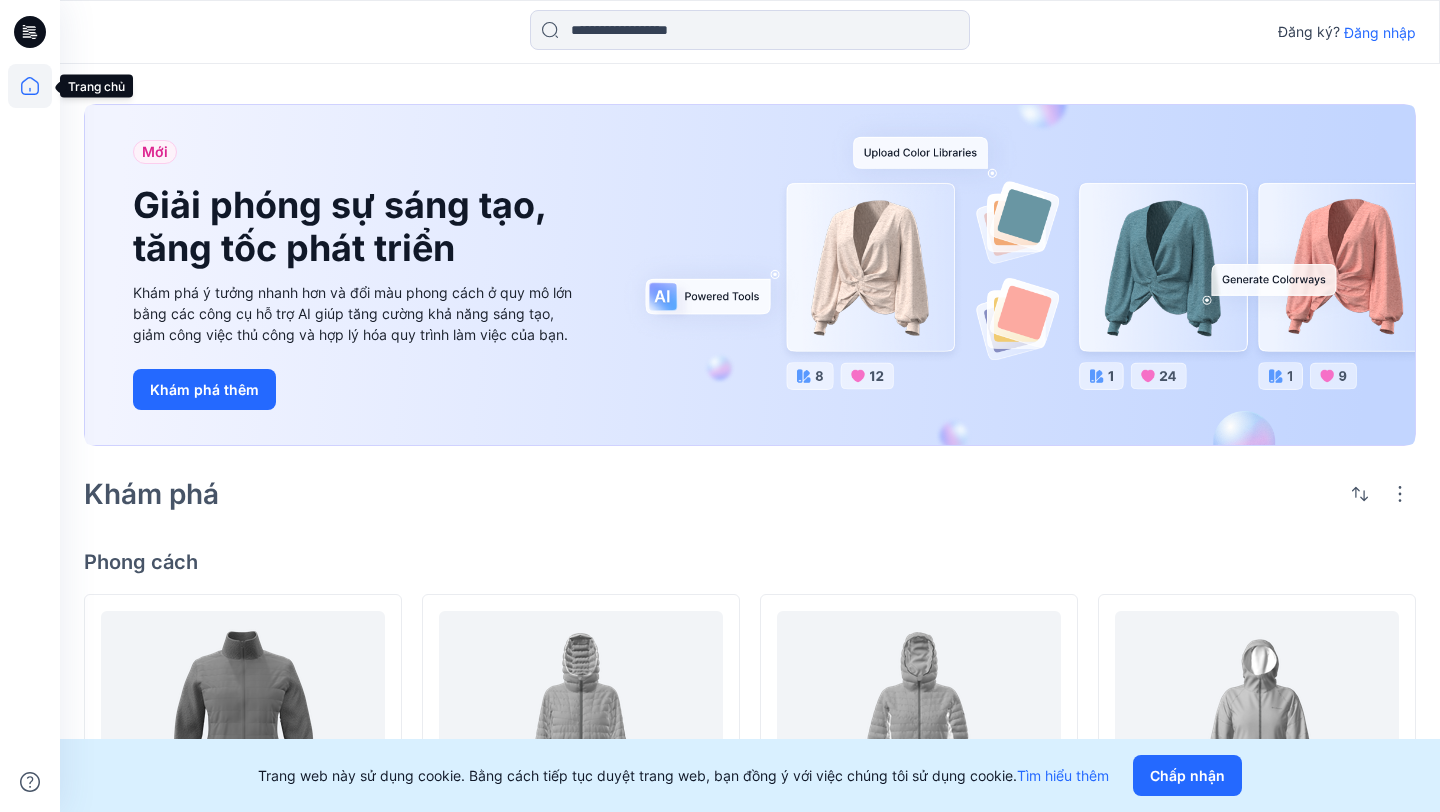 click 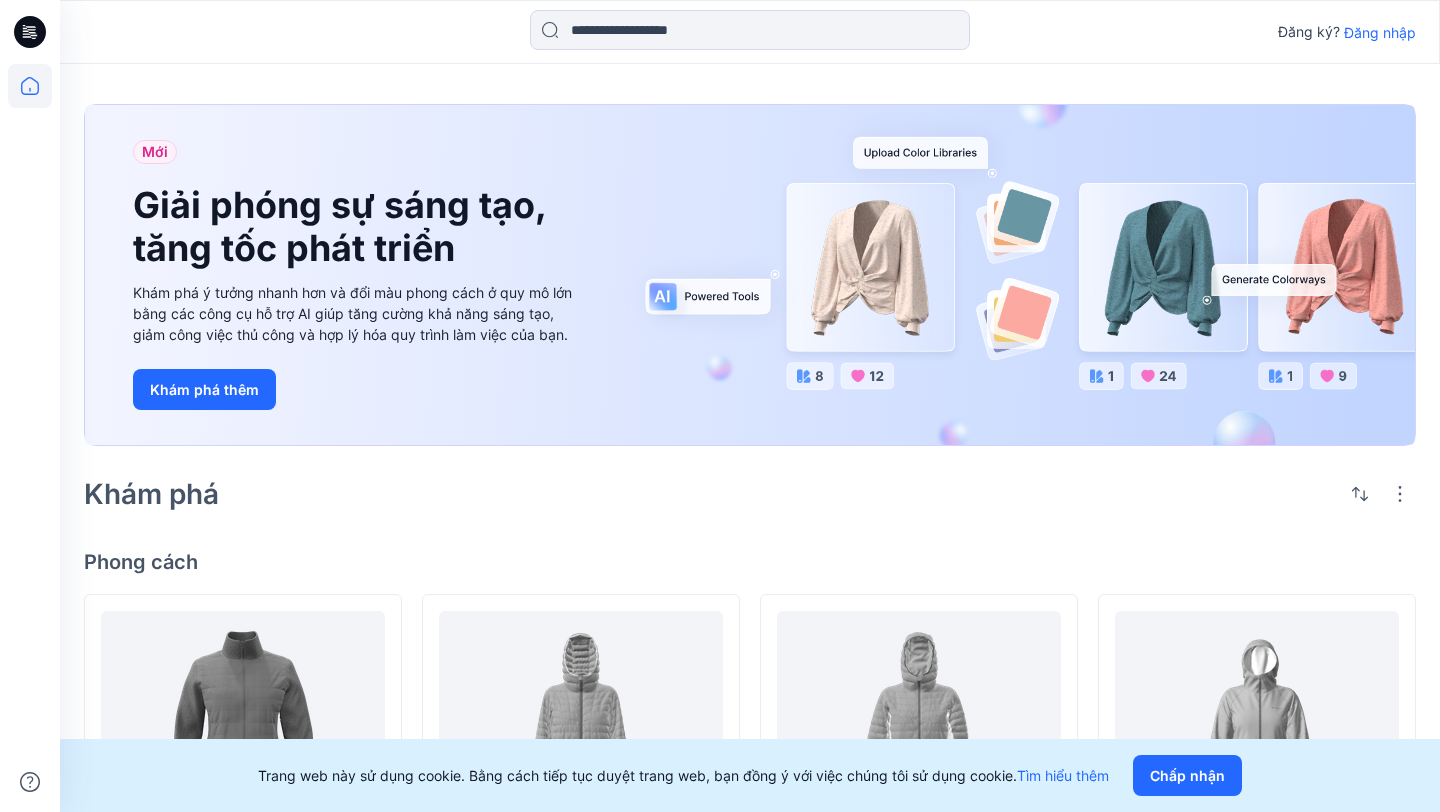 click 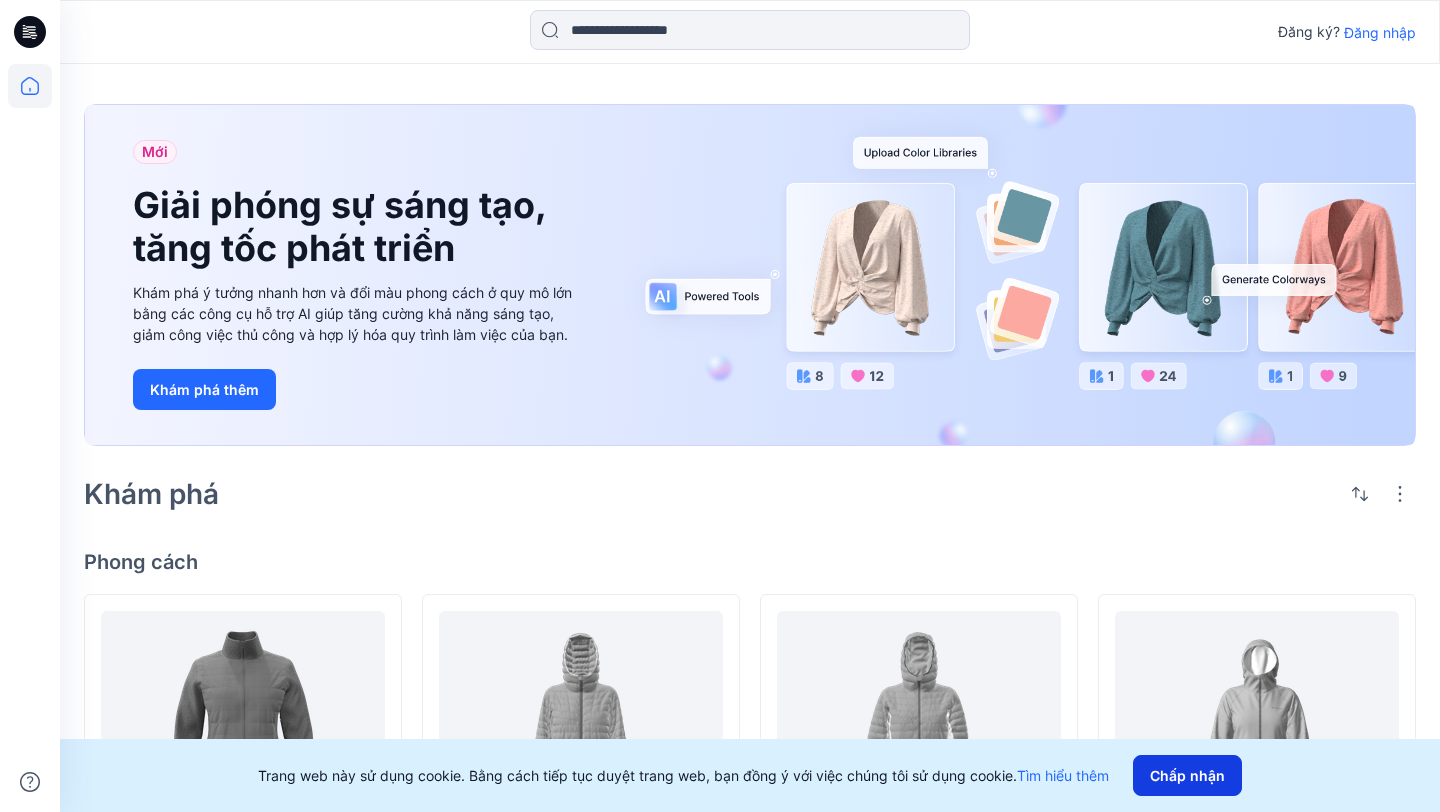 click on "Chấp nhận" at bounding box center (1187, 775) 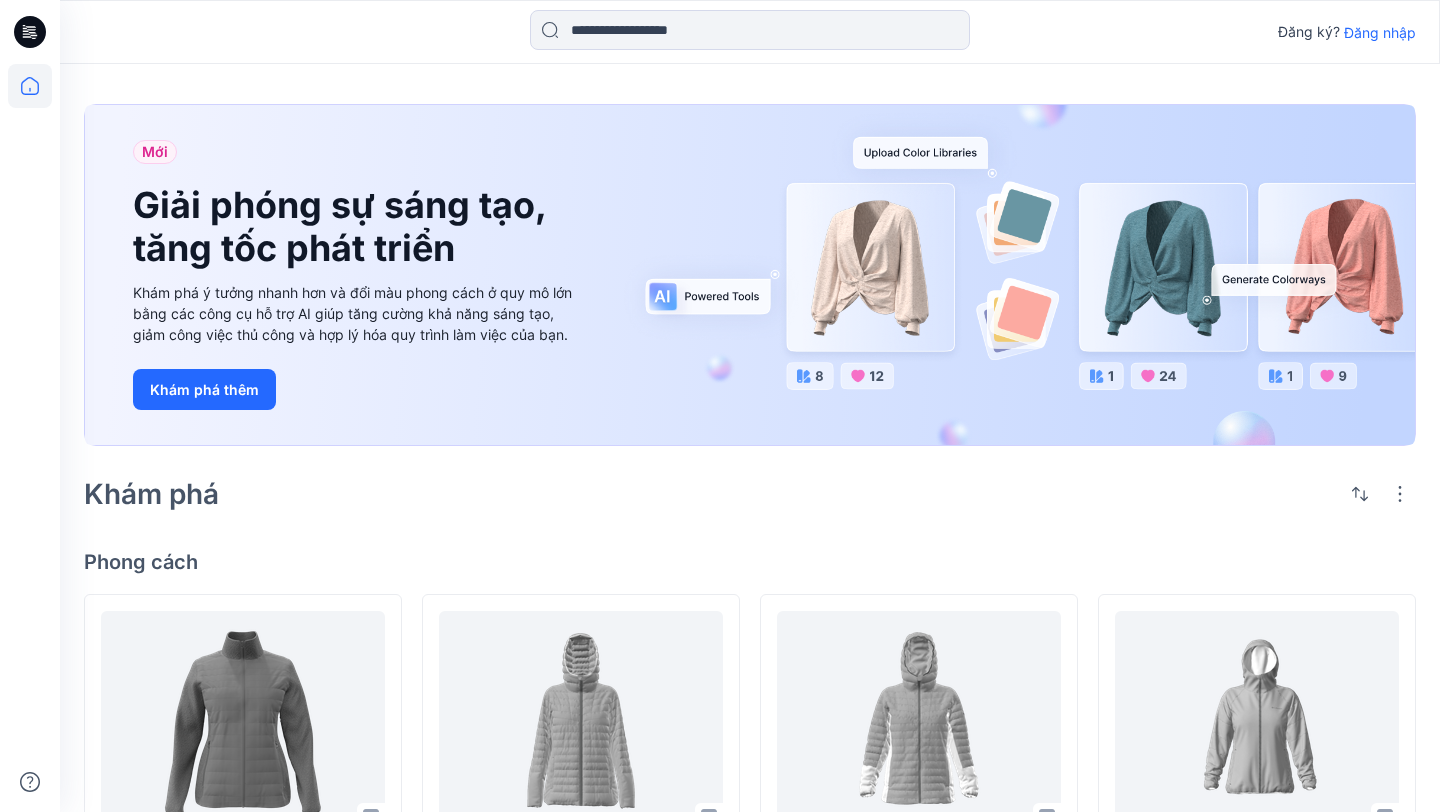 click on "Đăng nhập" at bounding box center [1380, 32] 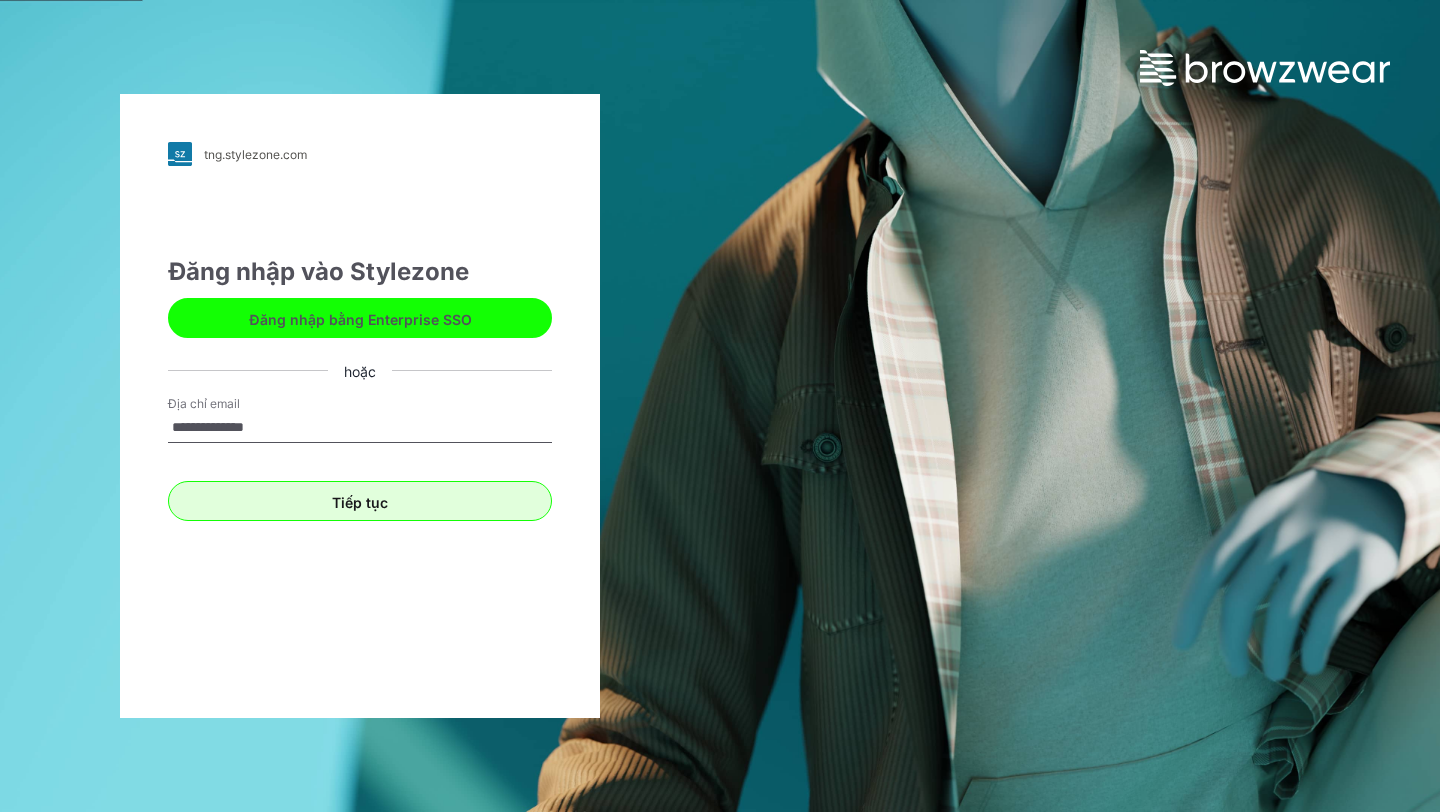 type on "**********" 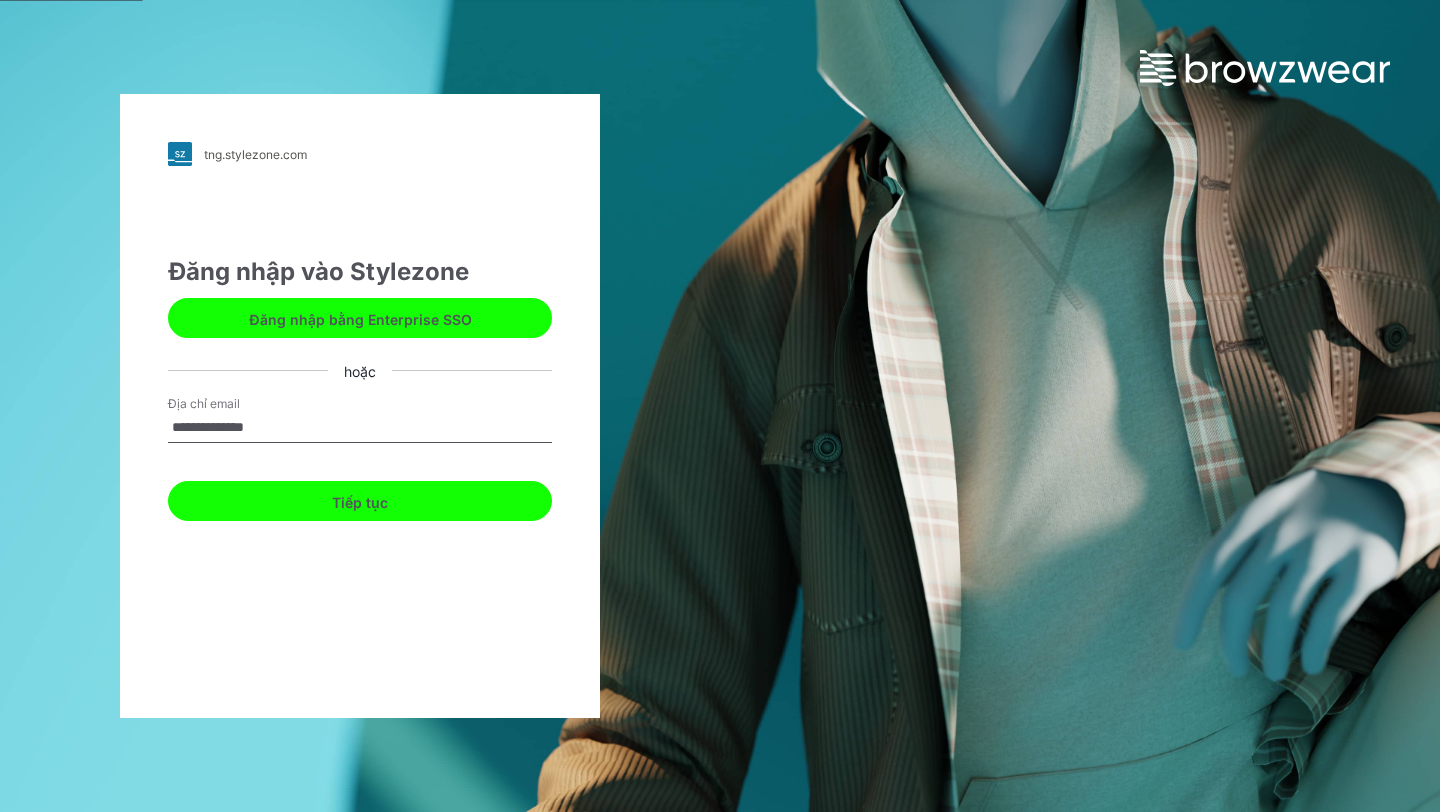 click on "Tiếp tục" at bounding box center (360, 501) 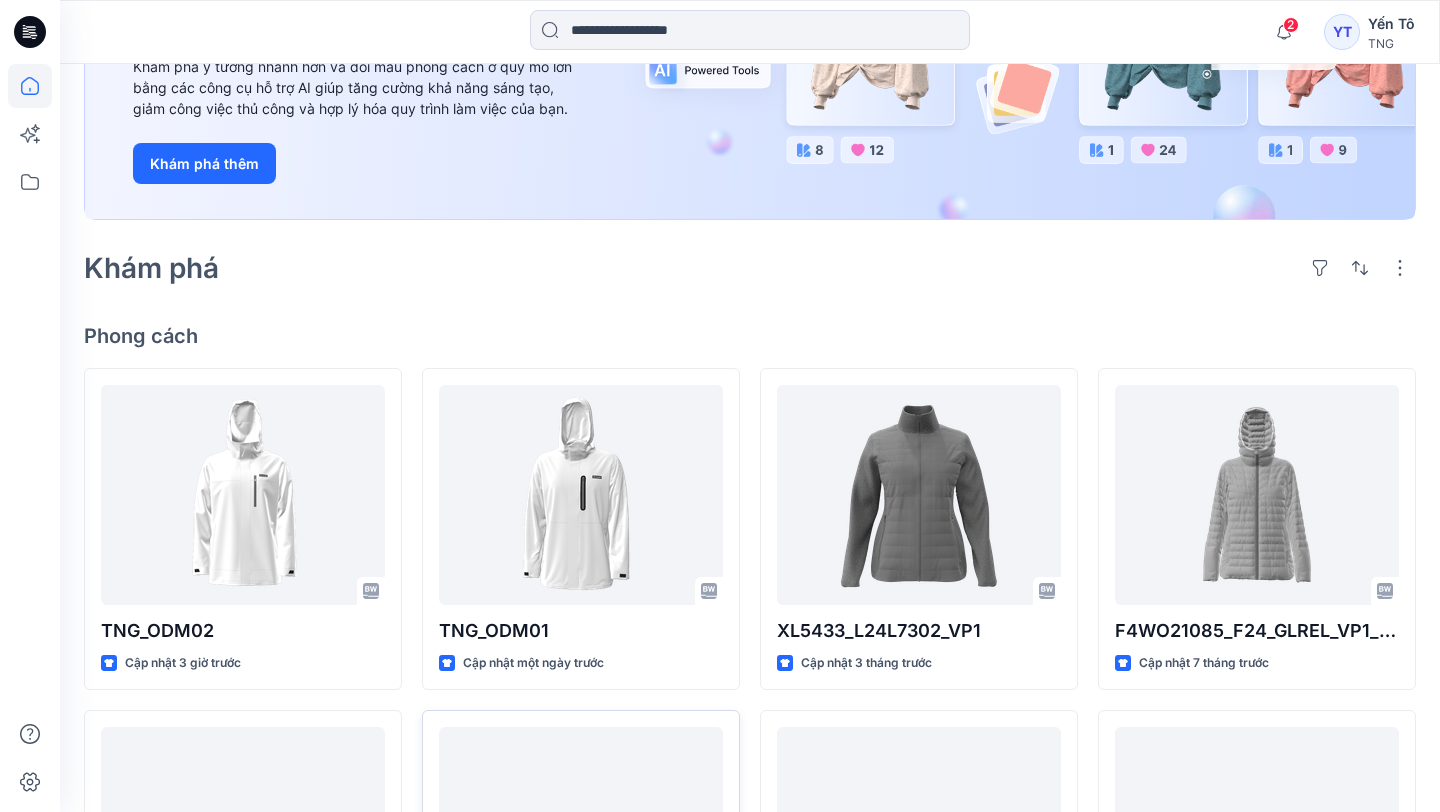 scroll, scrollTop: 0, scrollLeft: 0, axis: both 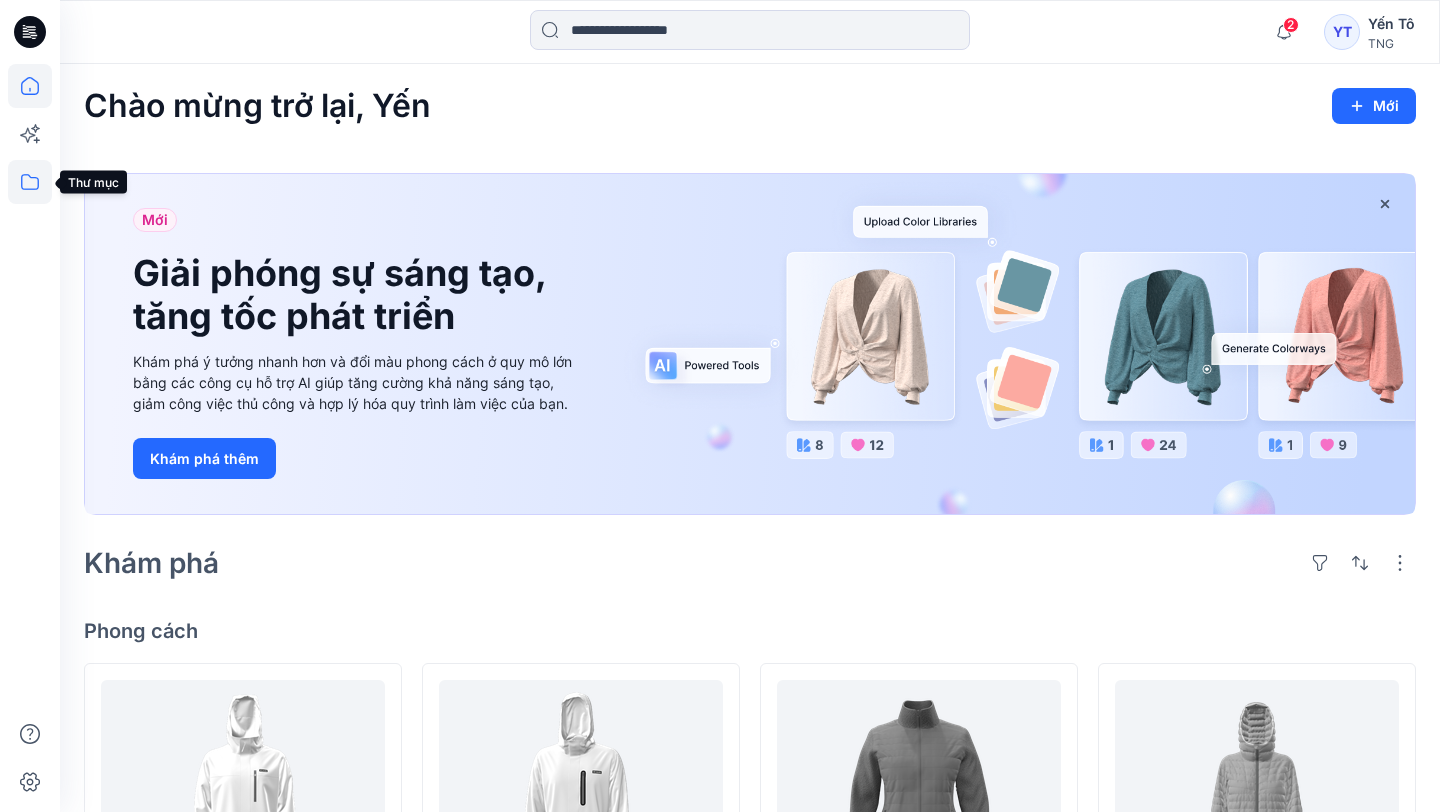 click 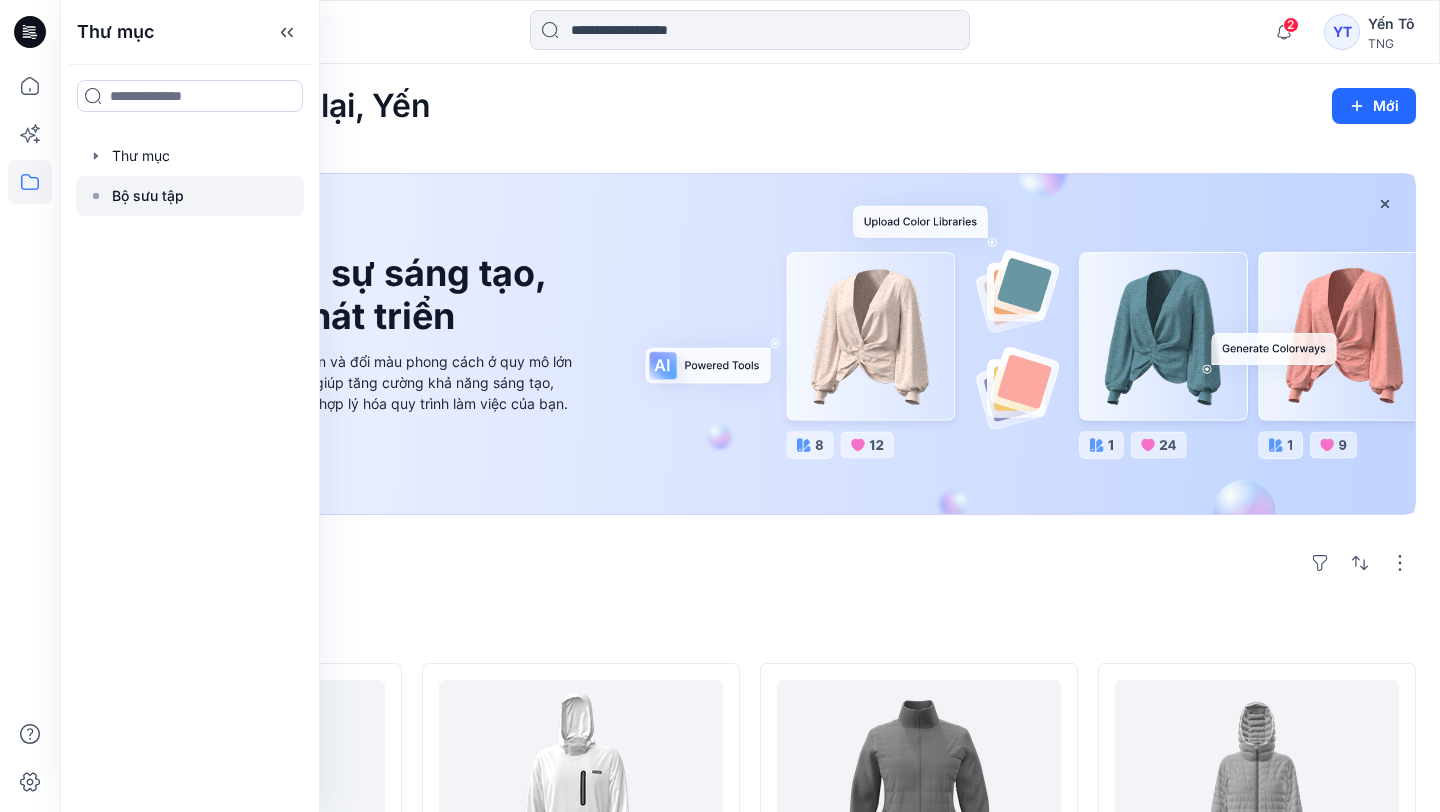 click on "Bộ sưu tập" at bounding box center (148, 195) 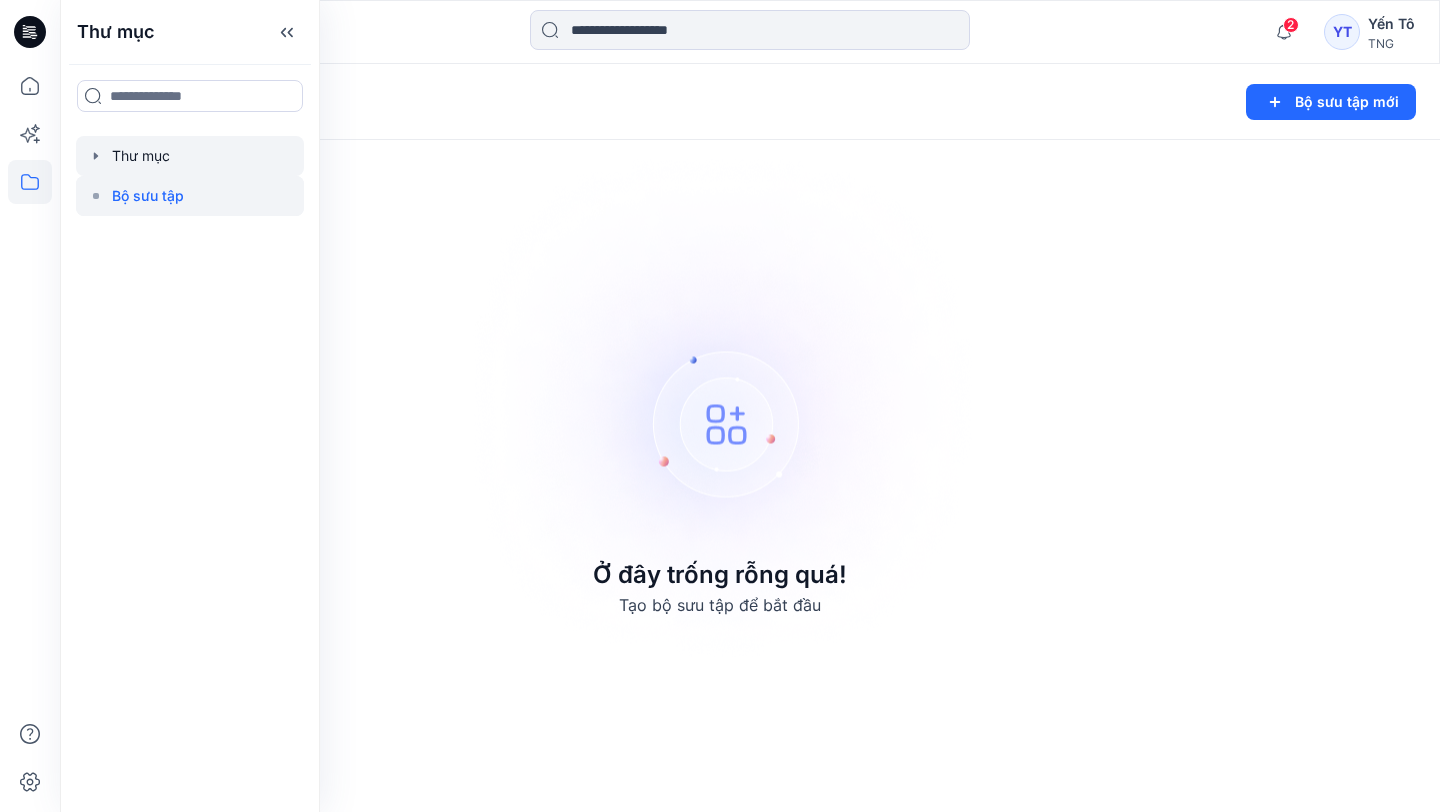 click at bounding box center (190, 156) 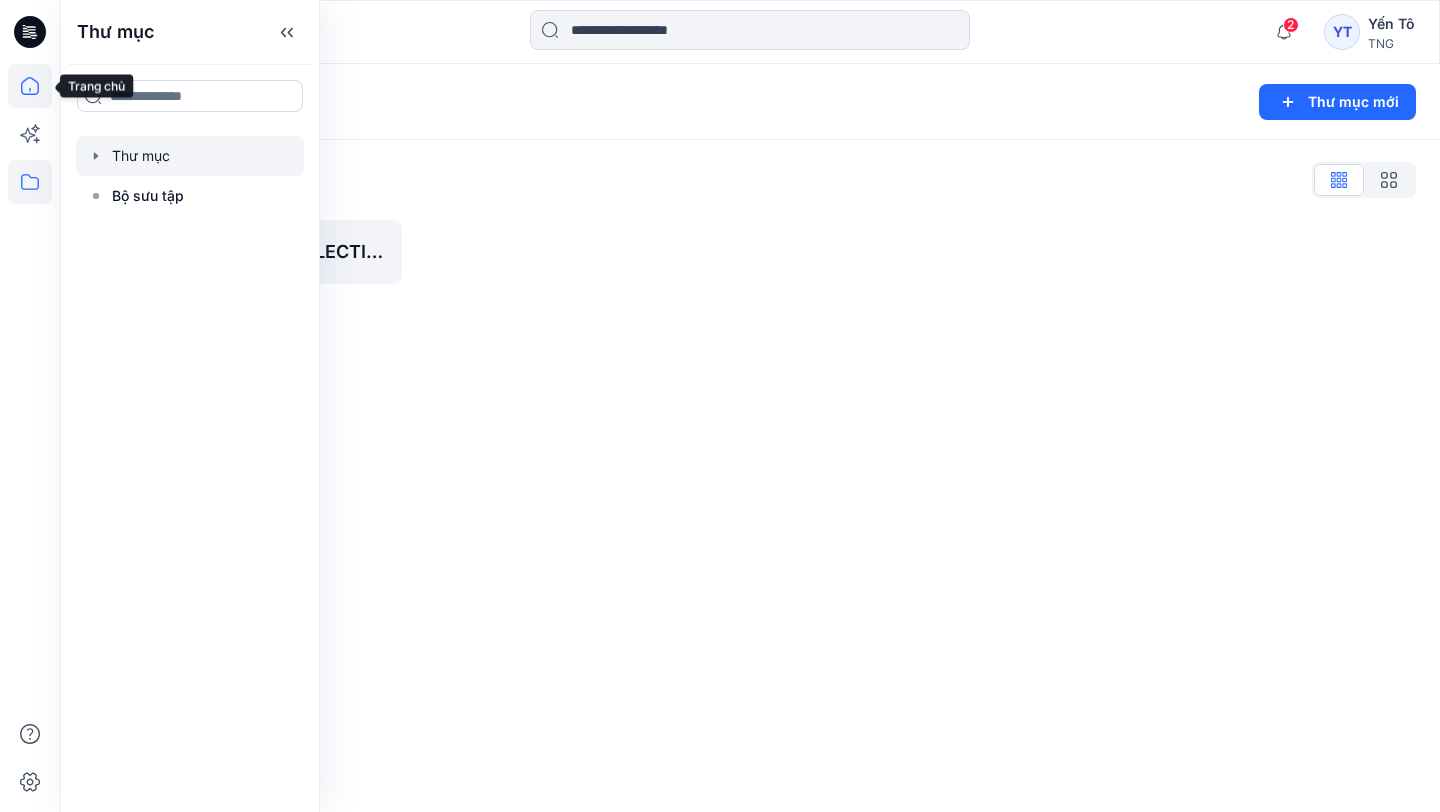 click 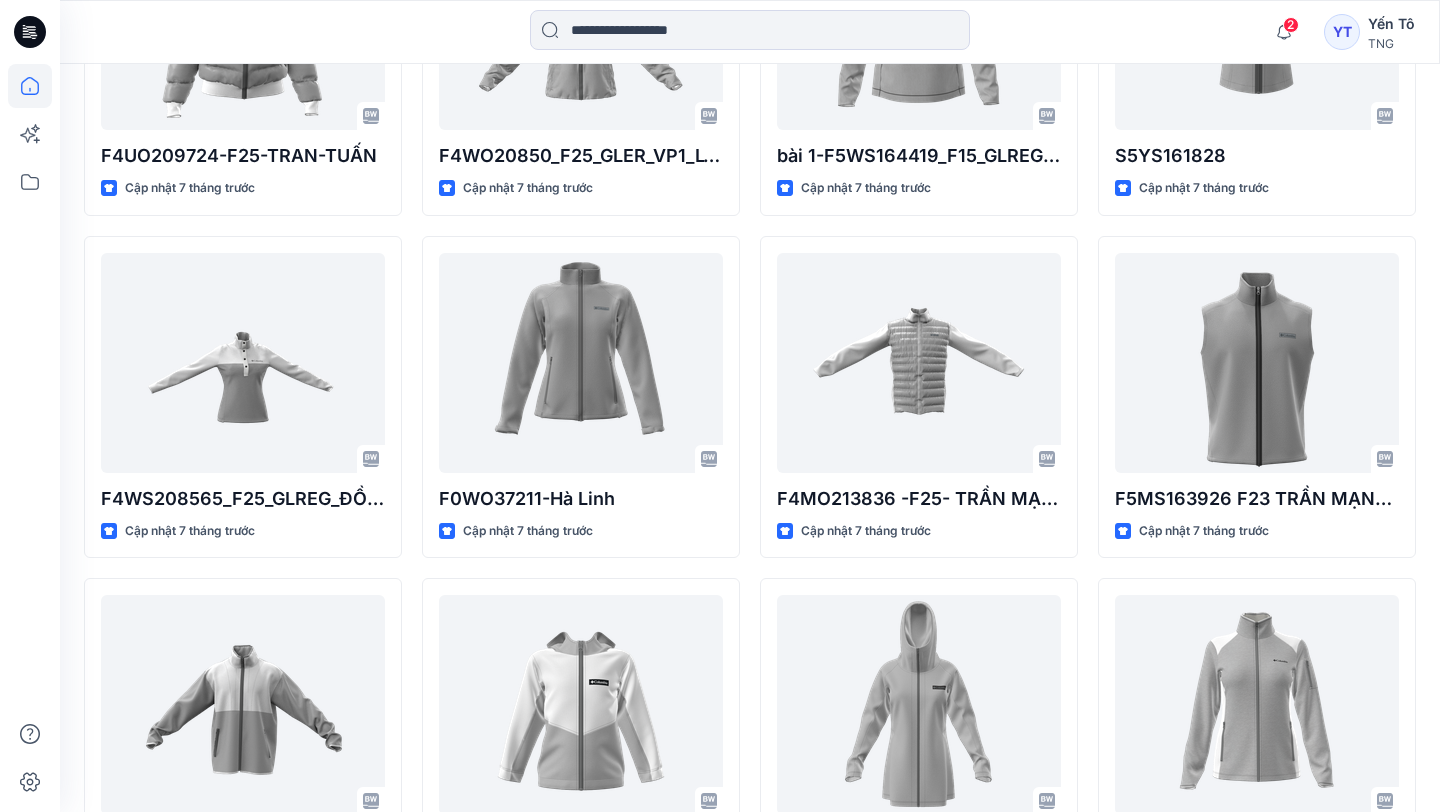 scroll, scrollTop: 1982, scrollLeft: 0, axis: vertical 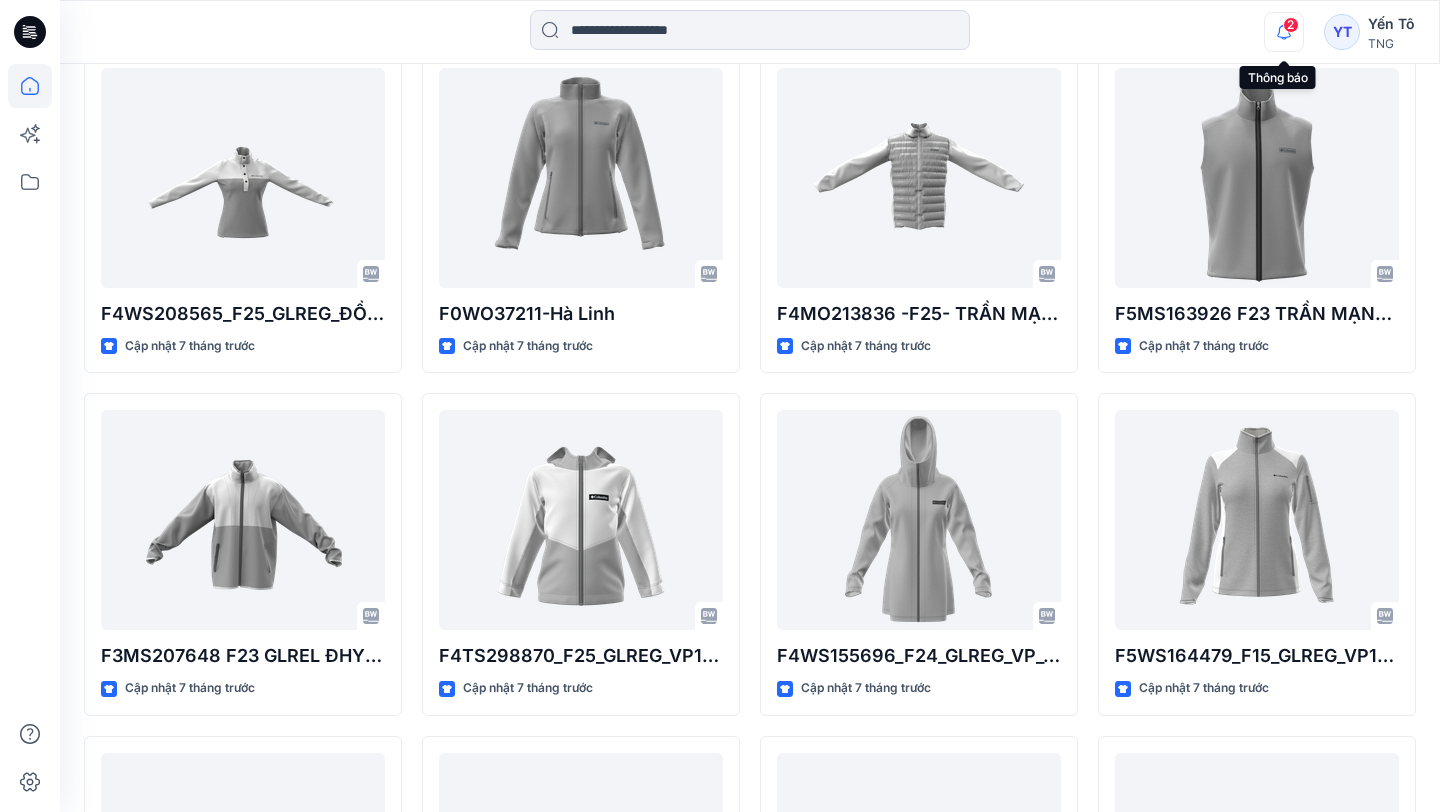 click 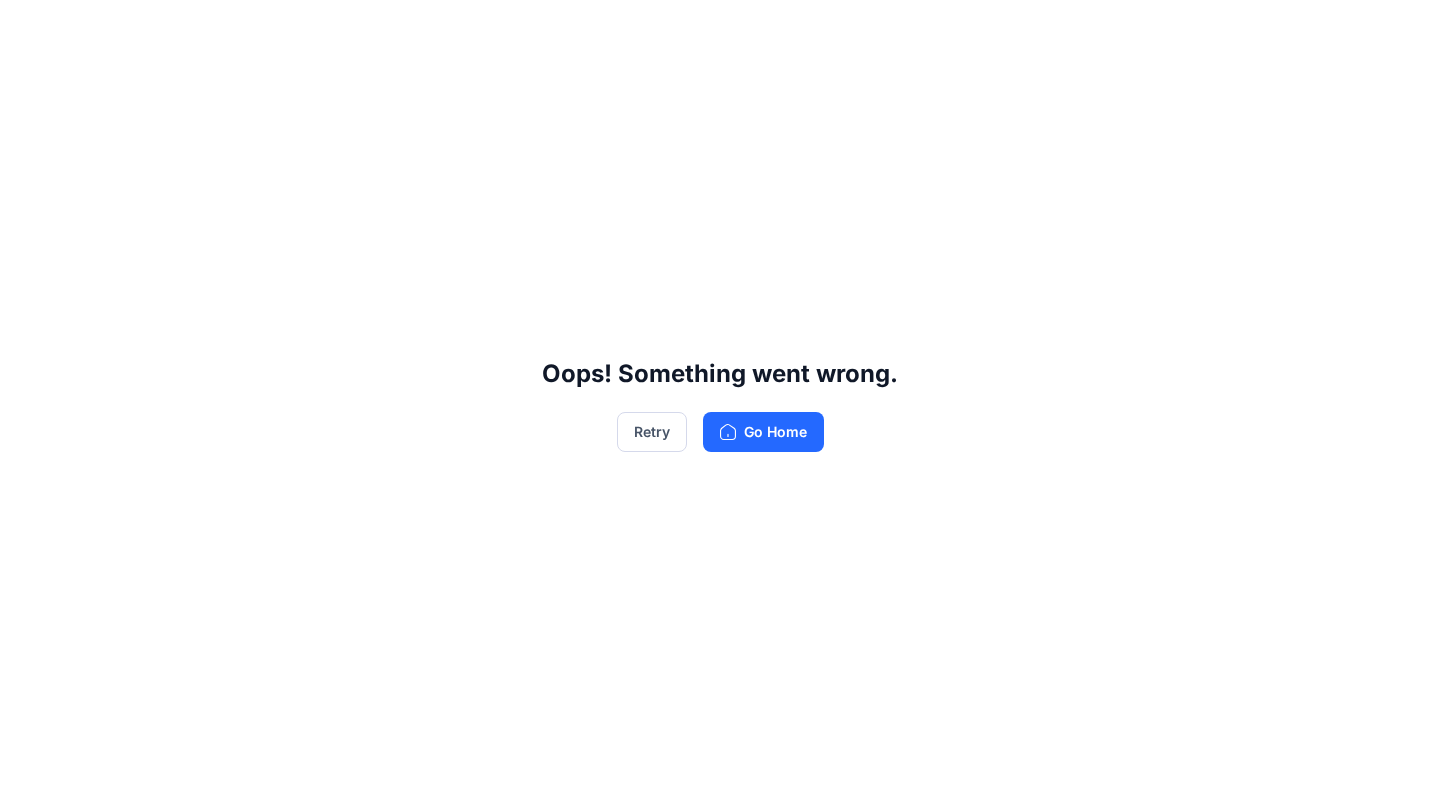 scroll, scrollTop: 0, scrollLeft: 0, axis: both 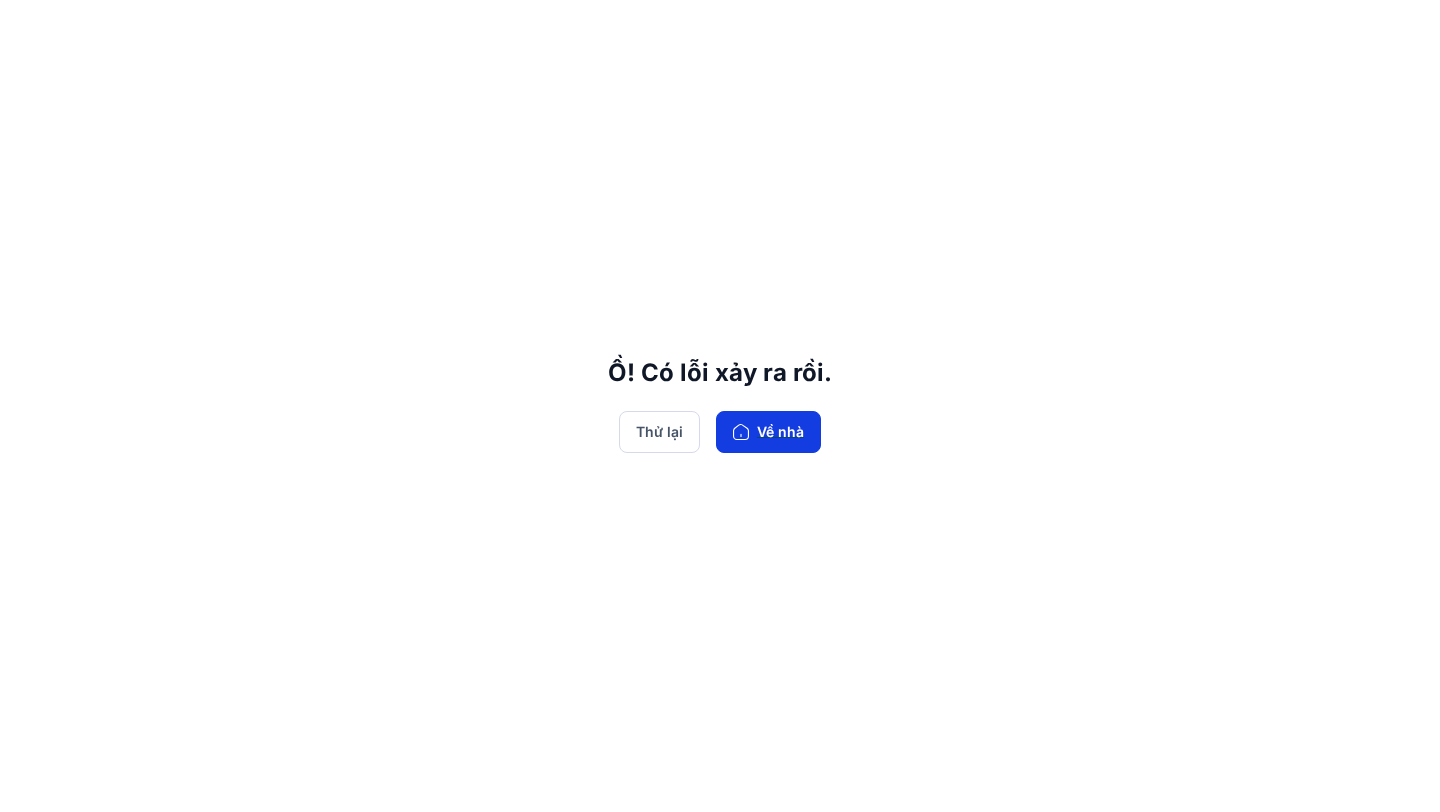 click 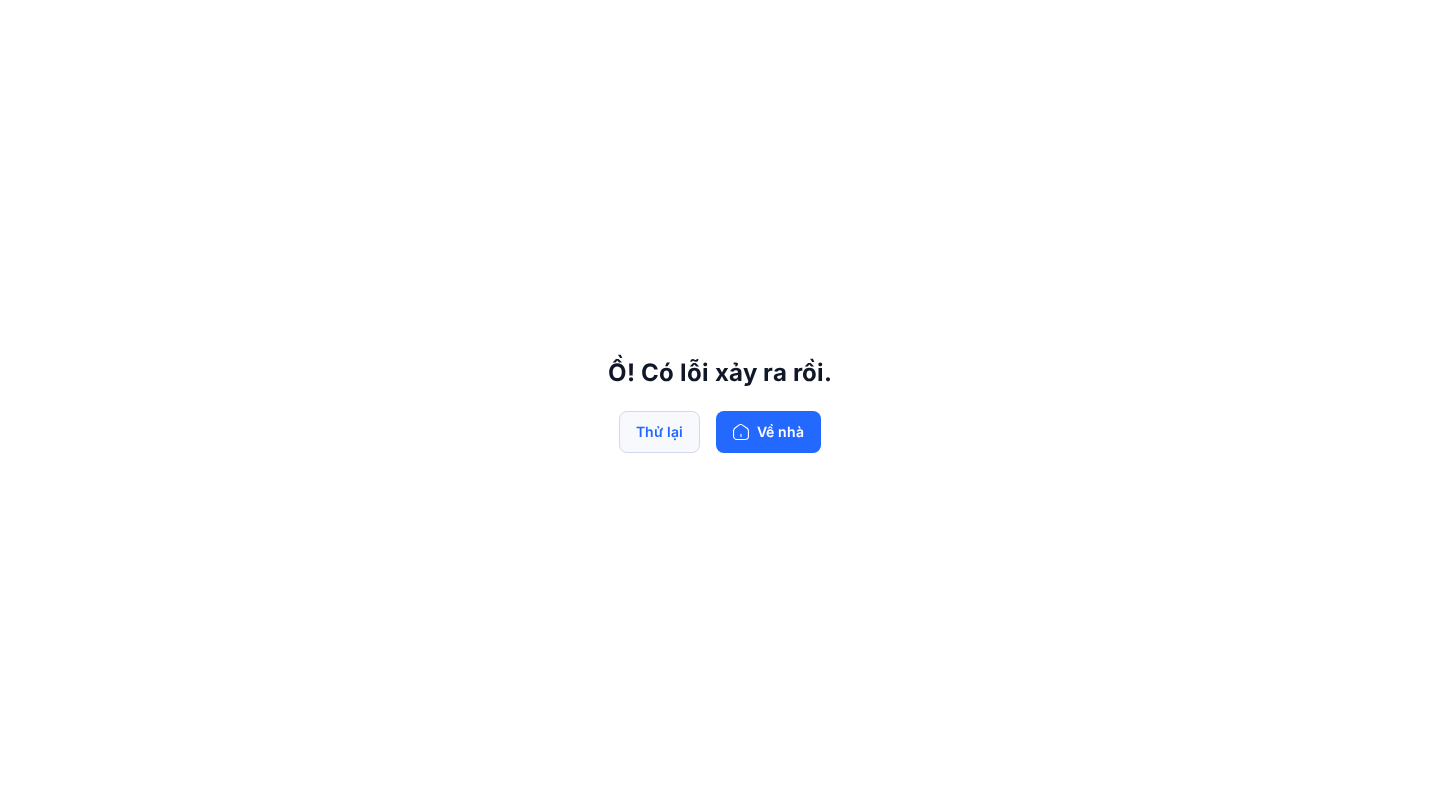 click on "Thử lại" at bounding box center (659, 431) 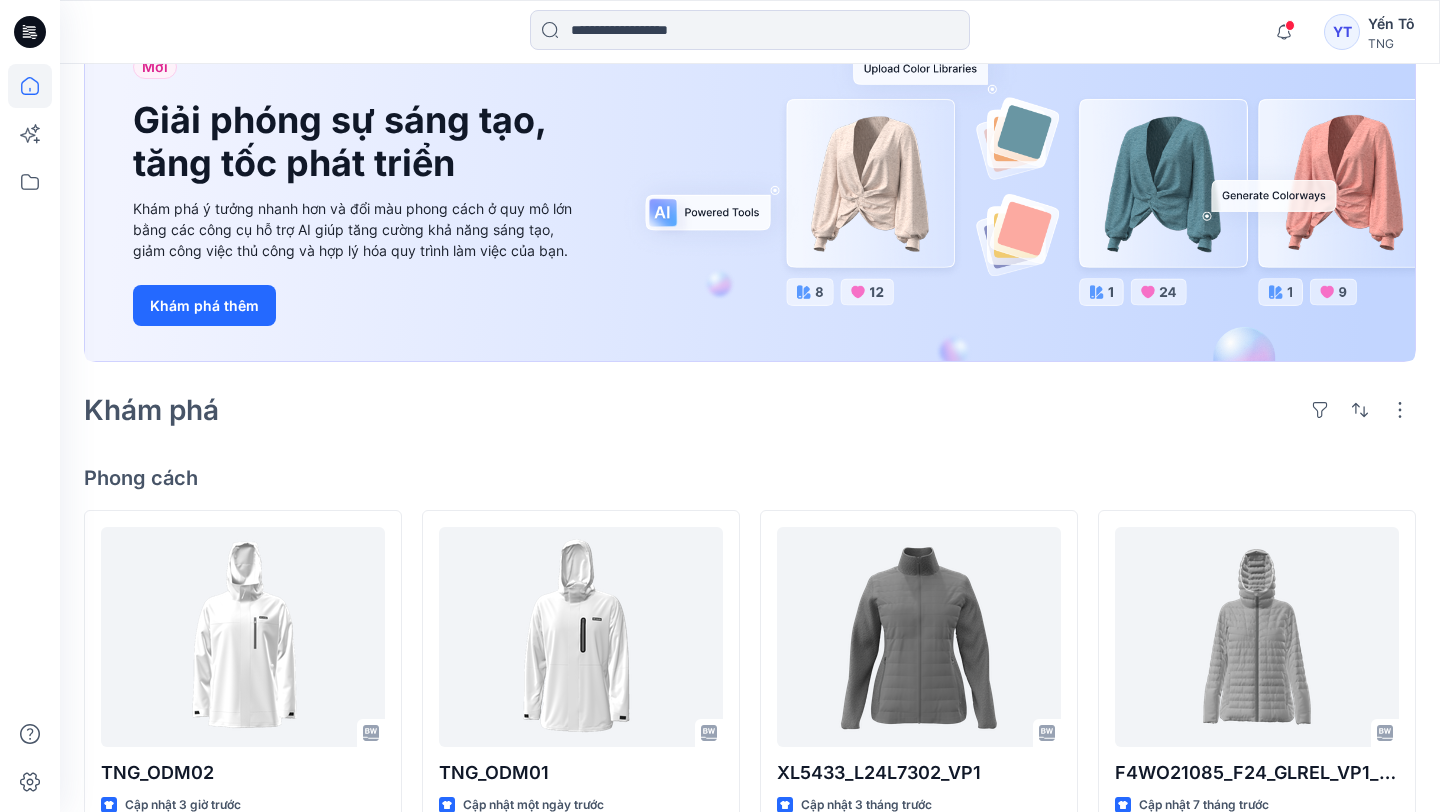 scroll, scrollTop: 178, scrollLeft: 0, axis: vertical 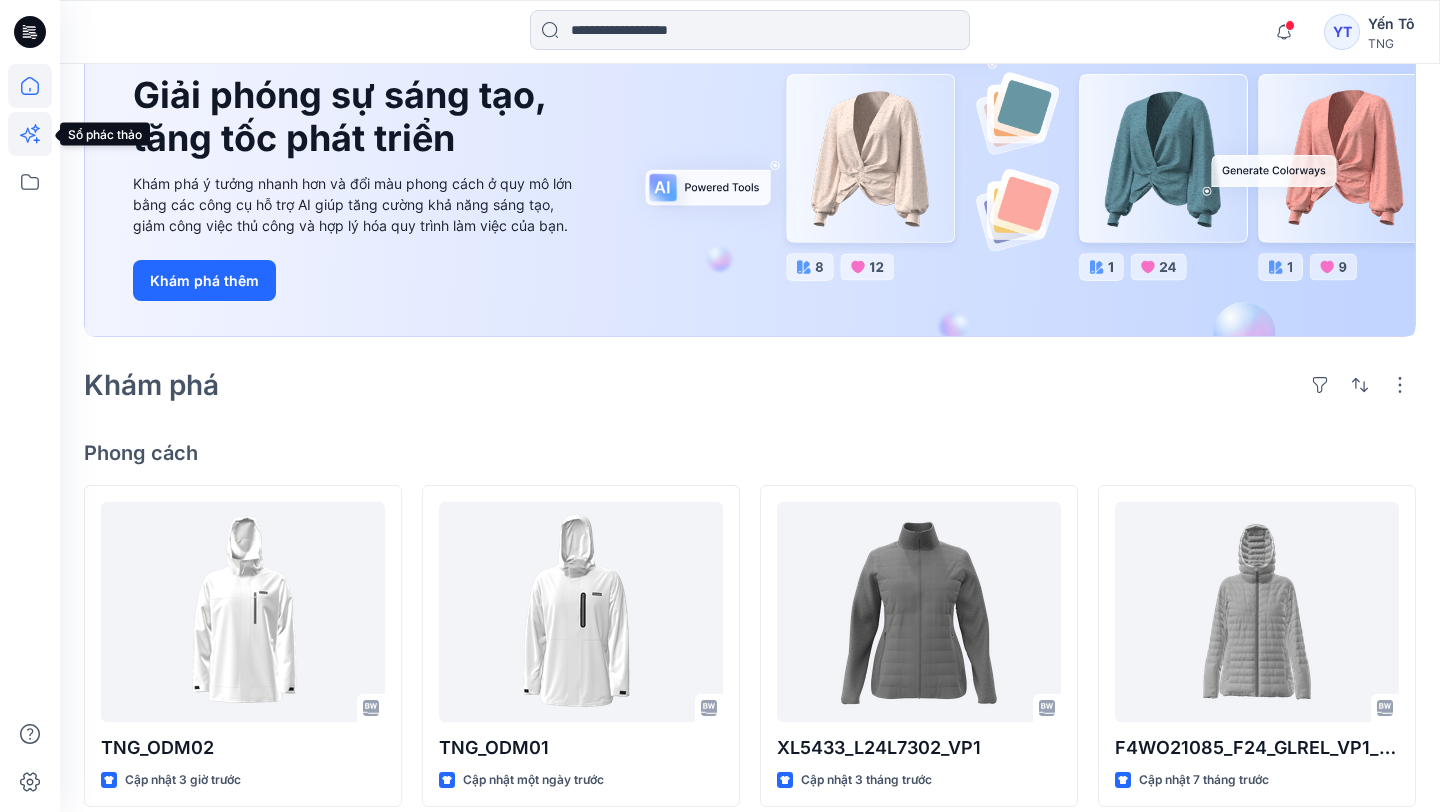 click 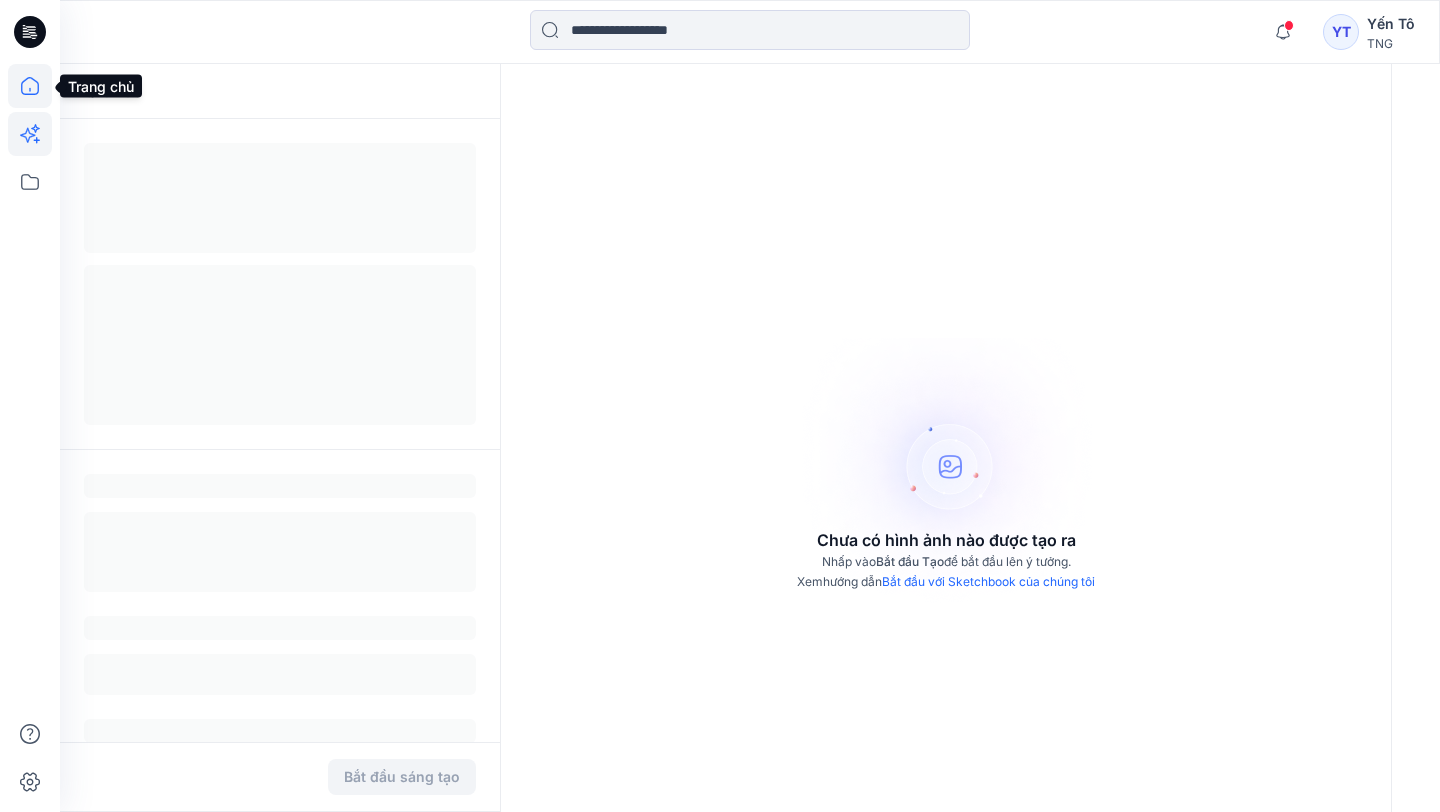 click 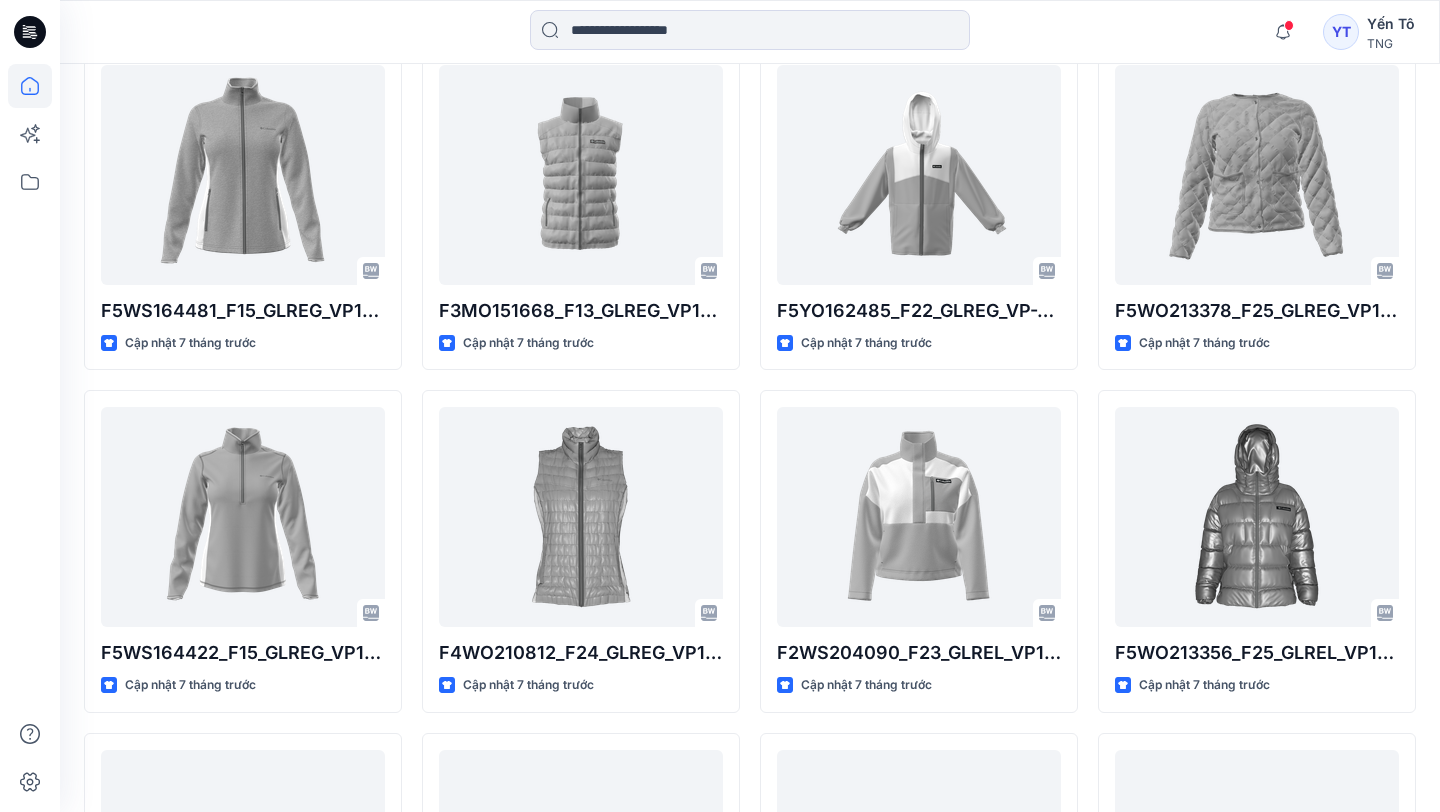 scroll, scrollTop: 5678, scrollLeft: 0, axis: vertical 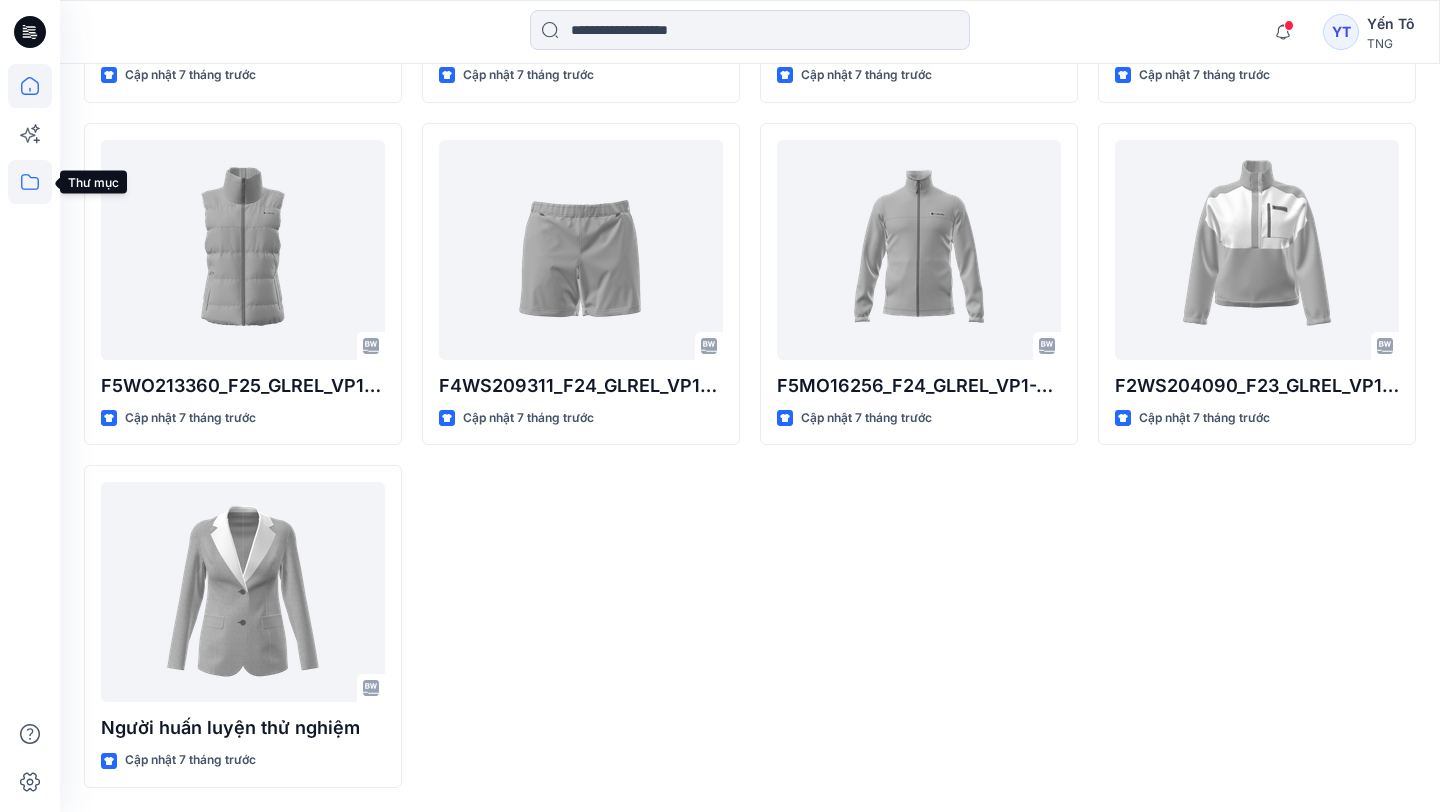 click 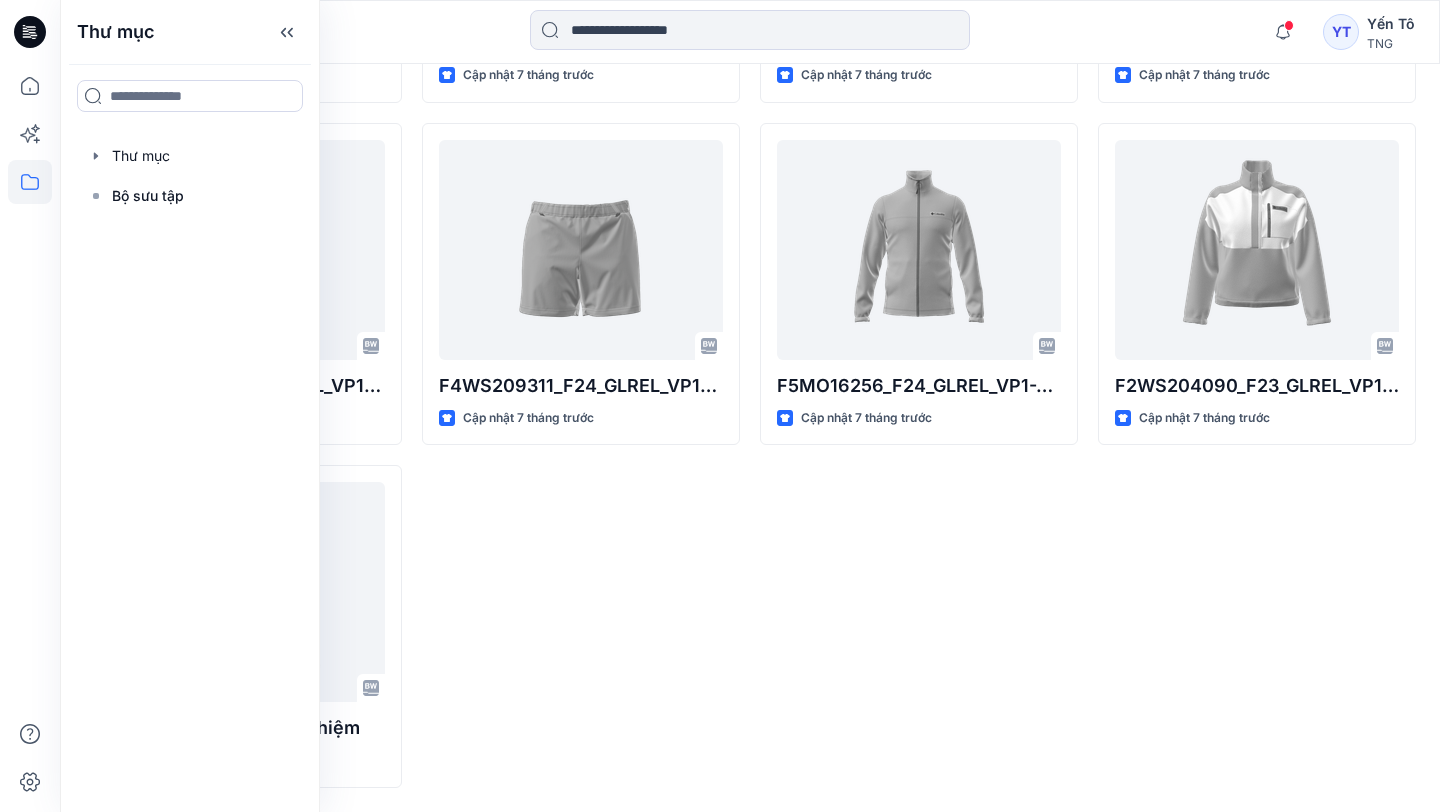 click on "XL5433_L24L7302_VP1 Cập nhật 3 tháng trước F5YO162485_F22_GLREG_VP_VĂN ANH Cập nhật 7 tháng trước F5WO213360_F25_GLREL_VP1_Dinh Cập nhật 7 tháng trước bài 1-F5WS164419_F15_GLREG_VP1_LAMTUAN Cập nhật 7 tháng trước F4MO213836 -F25- TRẦN MẠNH TUẤN Cập nhật 7 tháng trước F4WS155696_F24_GLREG_VP_VÂN ANH Cập nhật 7 tháng trước bài 3-S4MS153578-F22-GLREG-VP2-Tuấn Cập nhật 7 tháng trước M24B3109_S26_GLREG_VFA_UYÊN Cập nhật 7 tháng trước F0W037211_F24_GLREG_VP1_Thao Cập nhật 7 tháng trước F0WS191748_F20_GLREG_VFA_Thái Cập nhật 7 tháng trước F4MO210797-F25-Hà LINH Cập nhật 7 tháng trước bài 4-F0YS190863_S22_GLREG_VP1_LAMTUAN Cập nhật 7 tháng trước F5YO162460_F22_GLREG_VP_UYÊN Cập nhật 7 tháng trước F5YO162485_F22_GLREG_VP_VÂN ANH Cập nhật 7 tháng trước F2WS204090_F23_GLREL_VP1_Minh Cập nhật 7 tháng trước F5MO16256_F24_GLREL_VP1_Thao Cập nhật 7 tháng trước" at bounding box center [919, -2114] 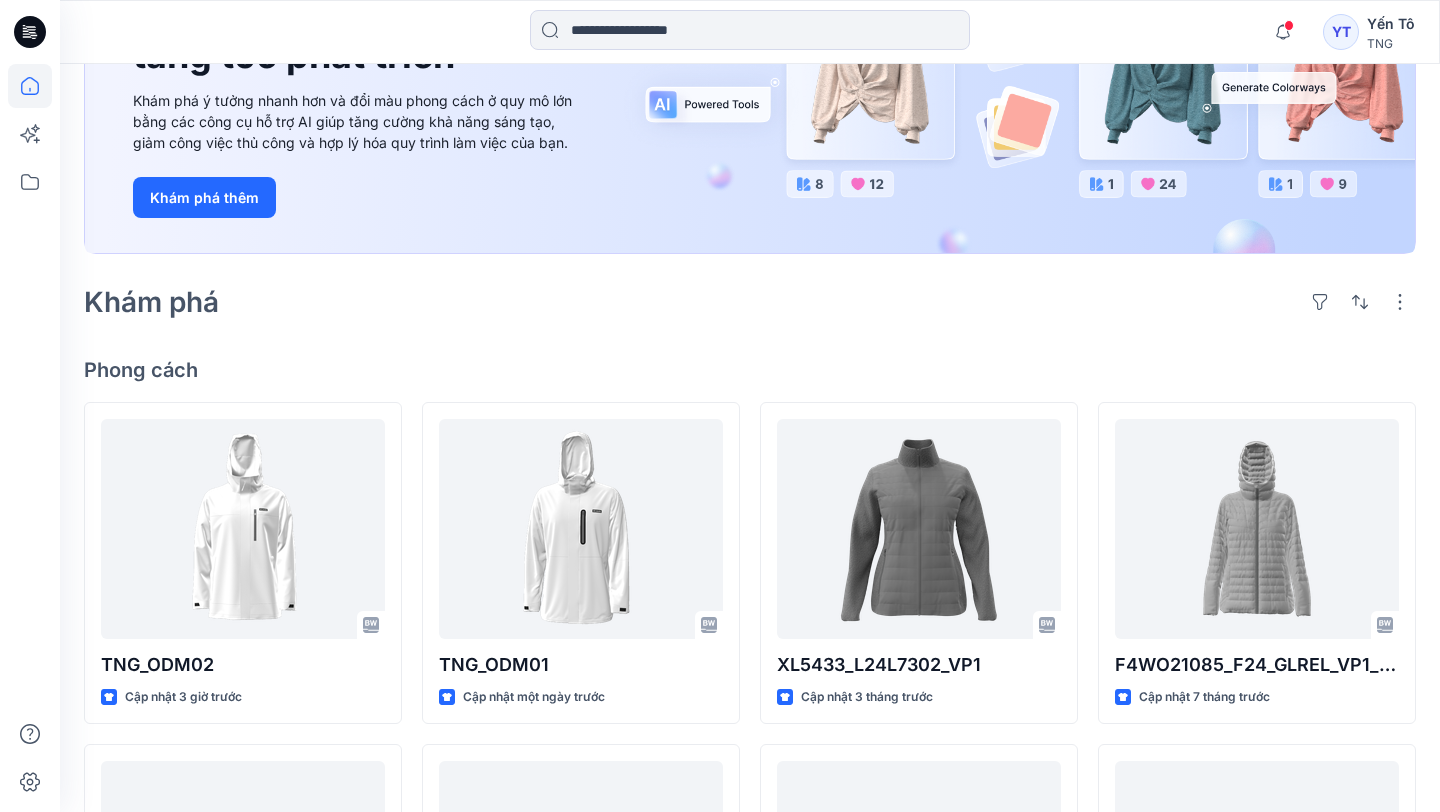 scroll, scrollTop: 0, scrollLeft: 0, axis: both 